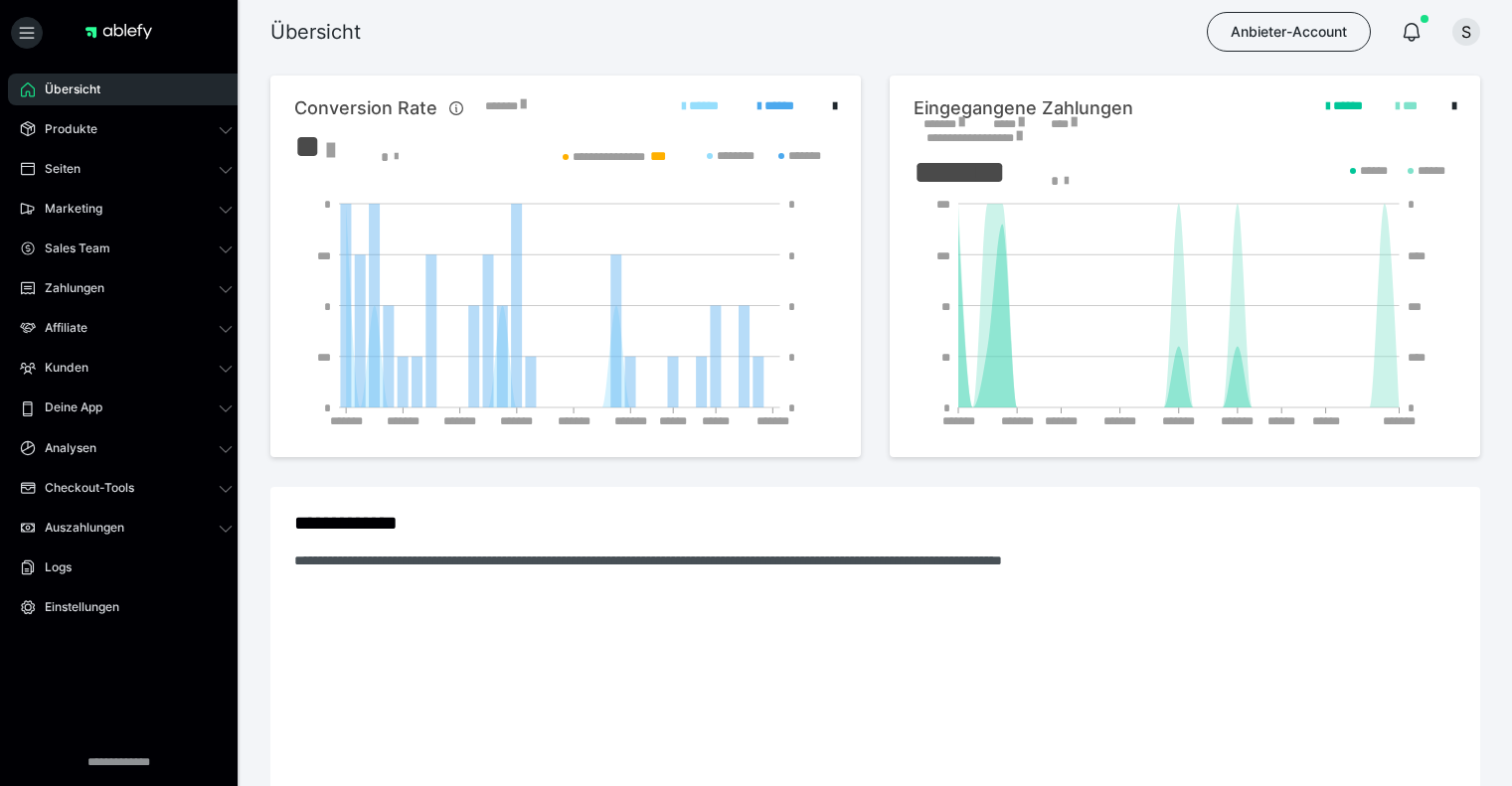 scroll, scrollTop: 0, scrollLeft: 0, axis: both 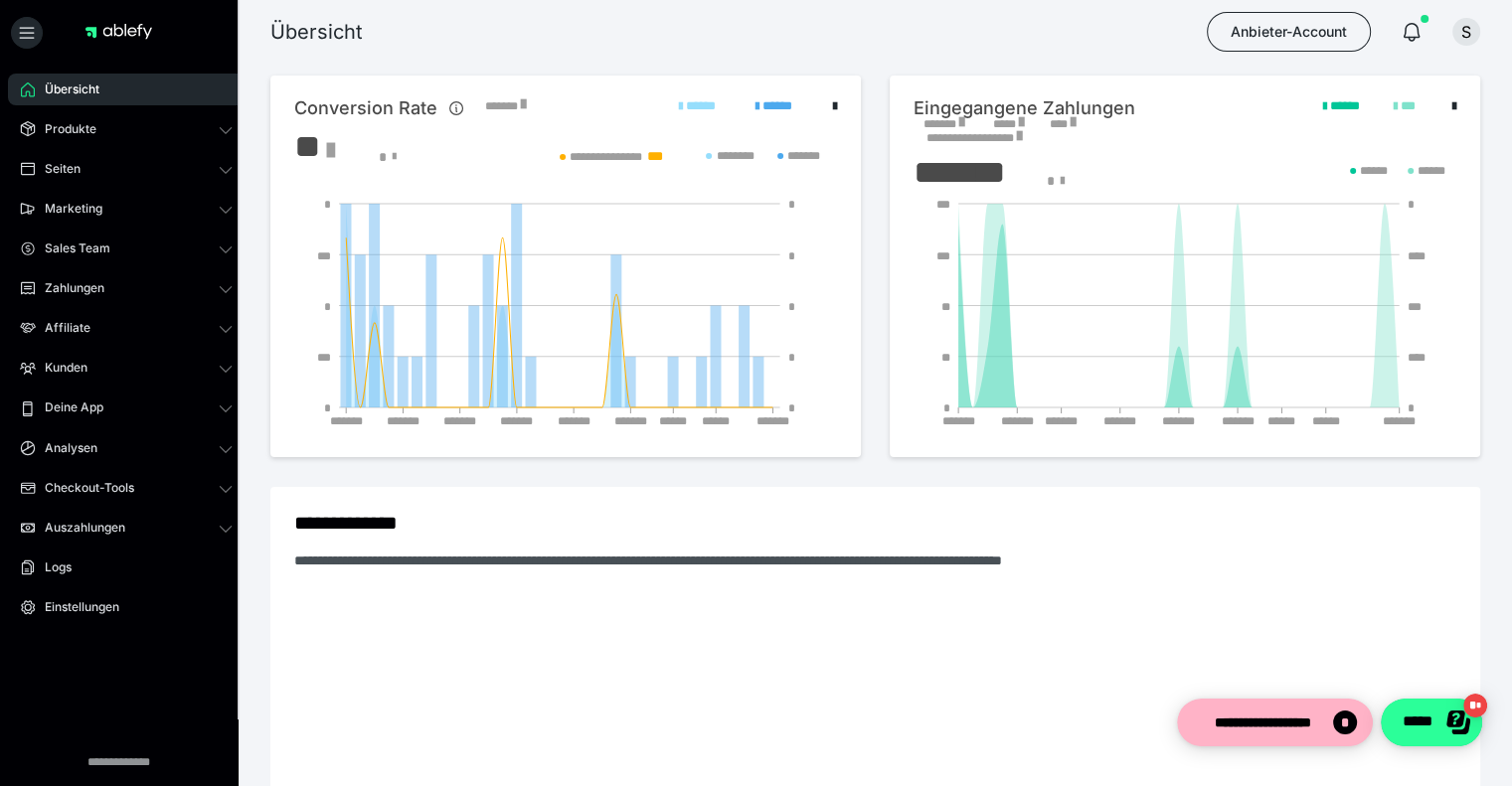 click on "*****" at bounding box center [1431, 722] 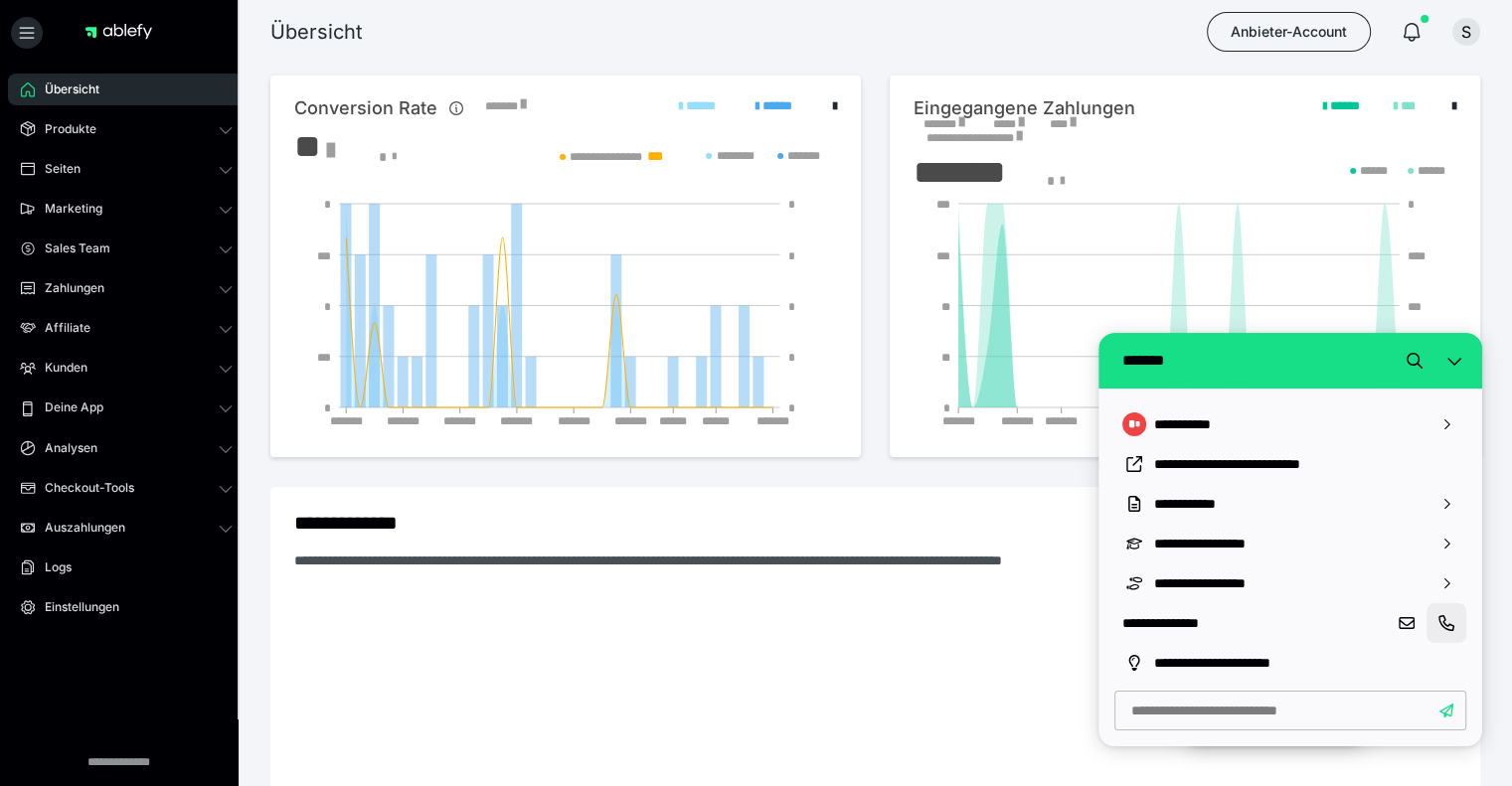 click 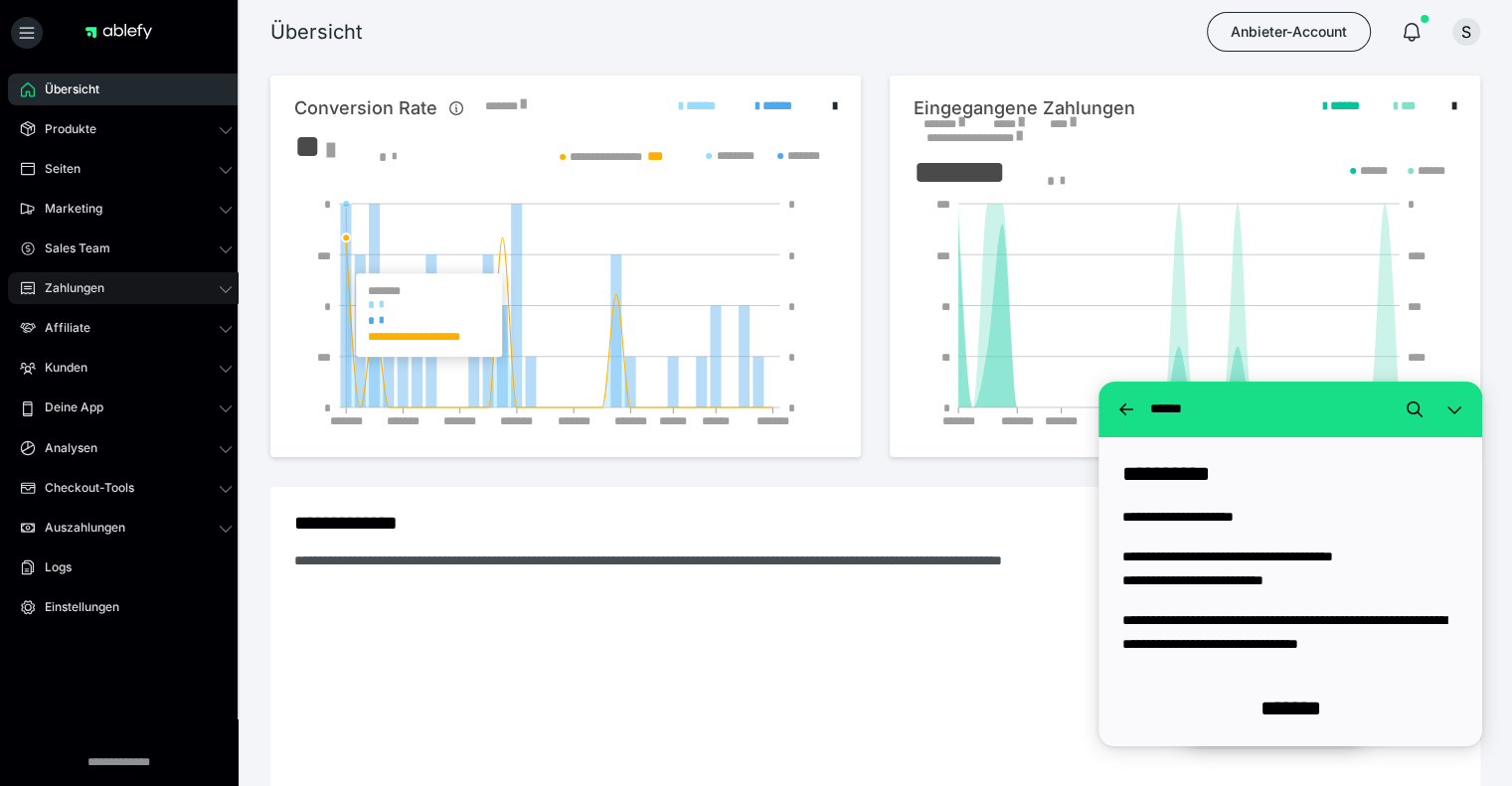 click on "Zahlungen" at bounding box center [68, 288] 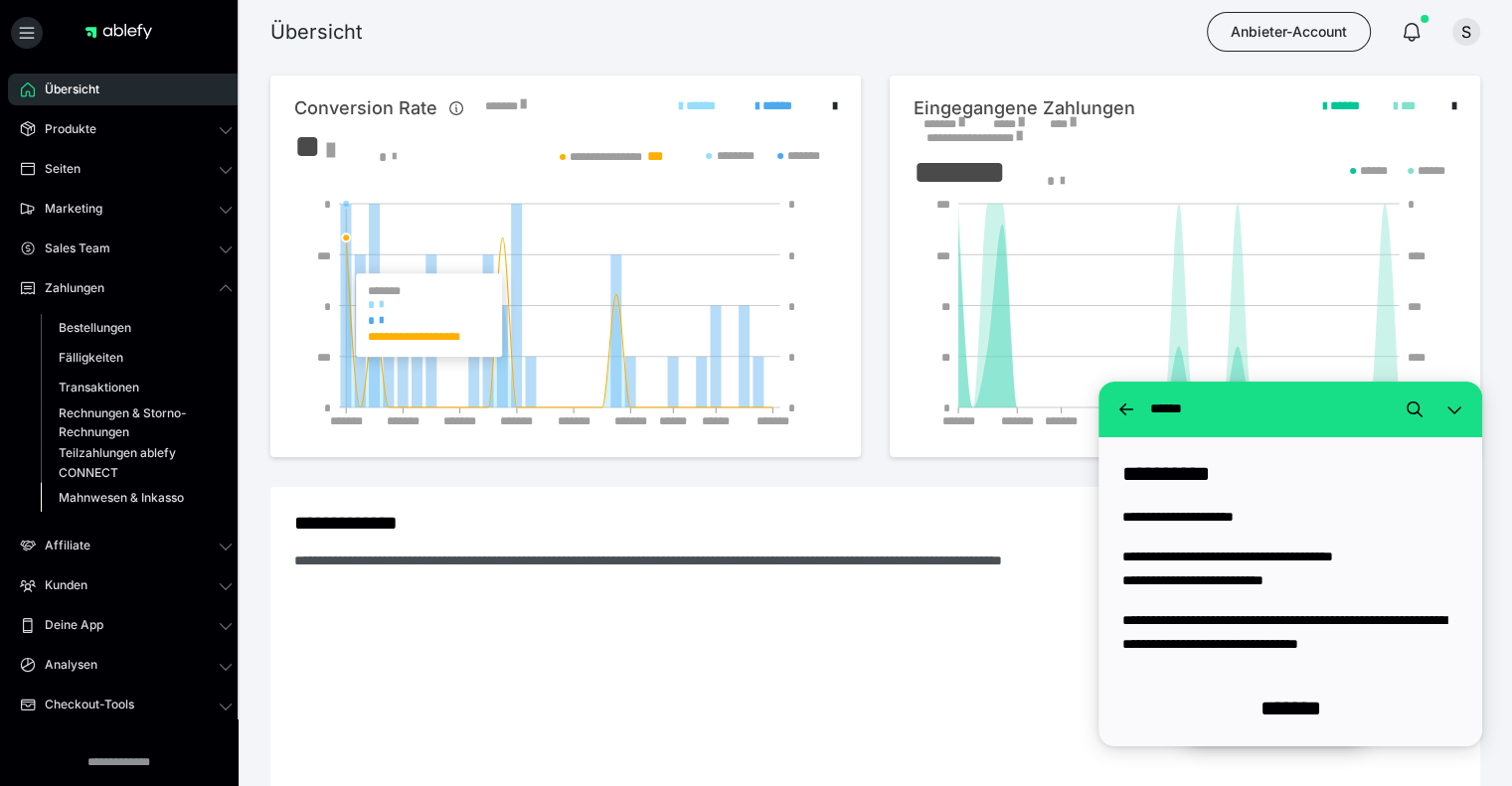 click on "Mahnwesen & Inkasso" at bounding box center [121, 497] 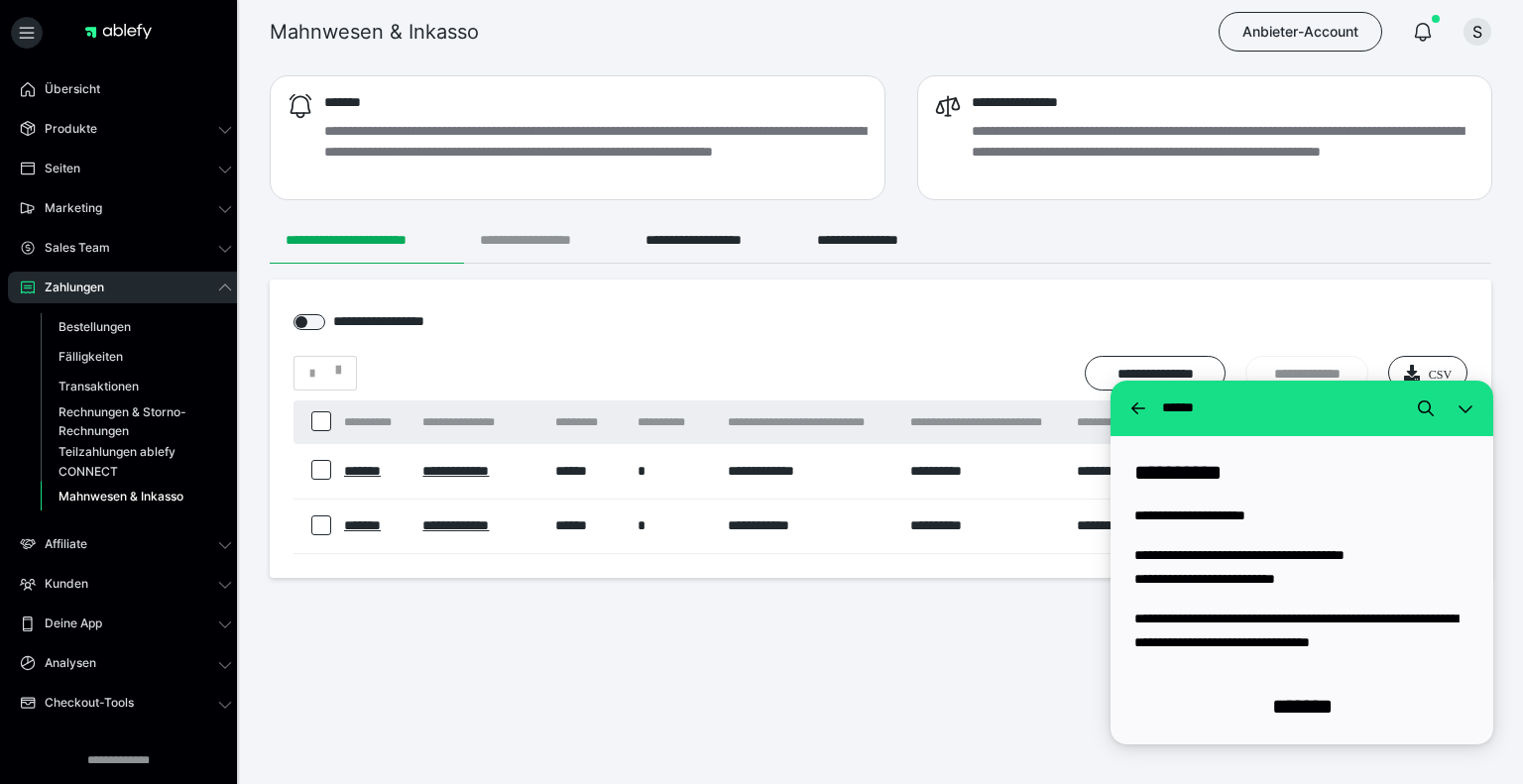 click on "**********" at bounding box center [546, 240] 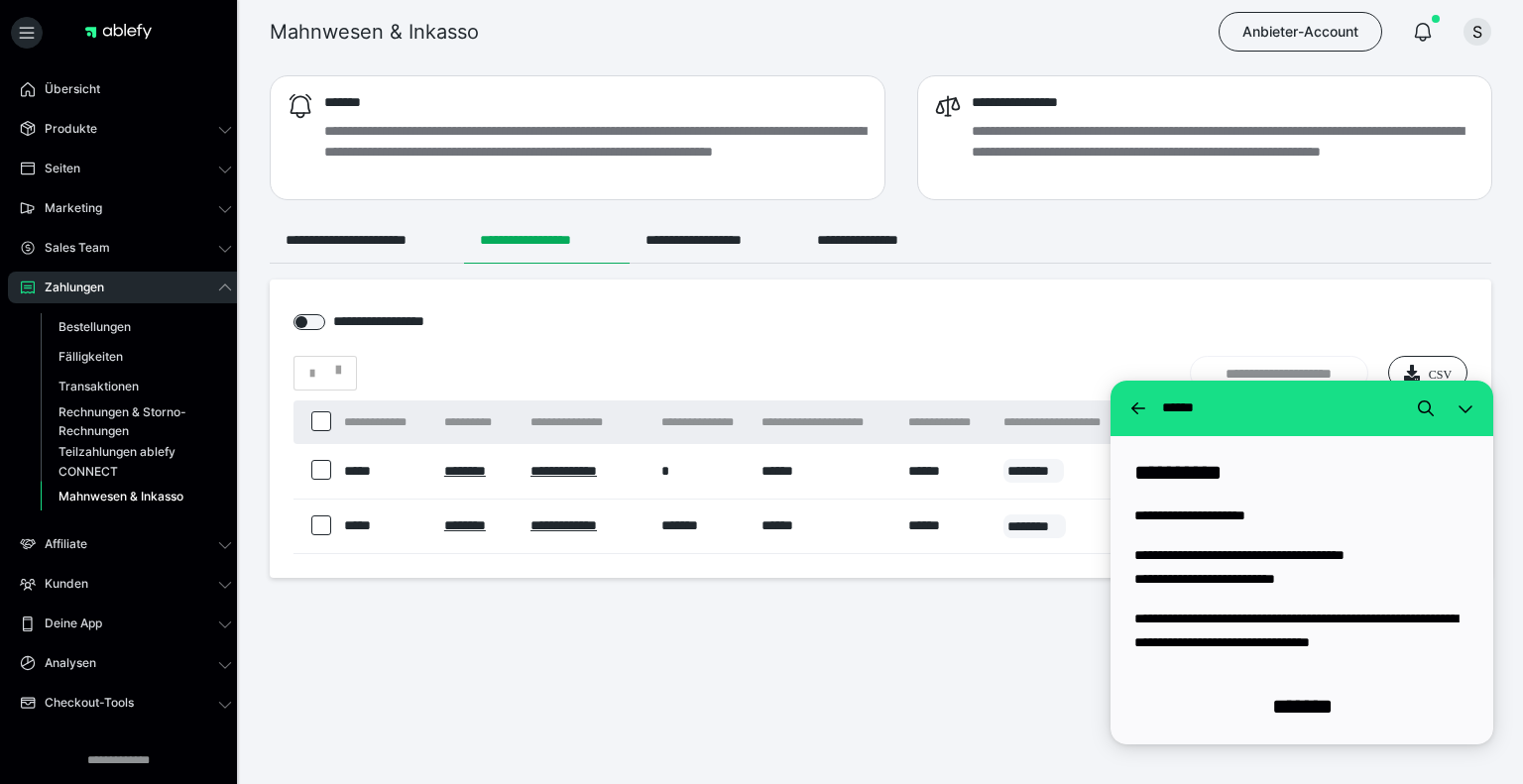 click on "**********" at bounding box center (880, 329) 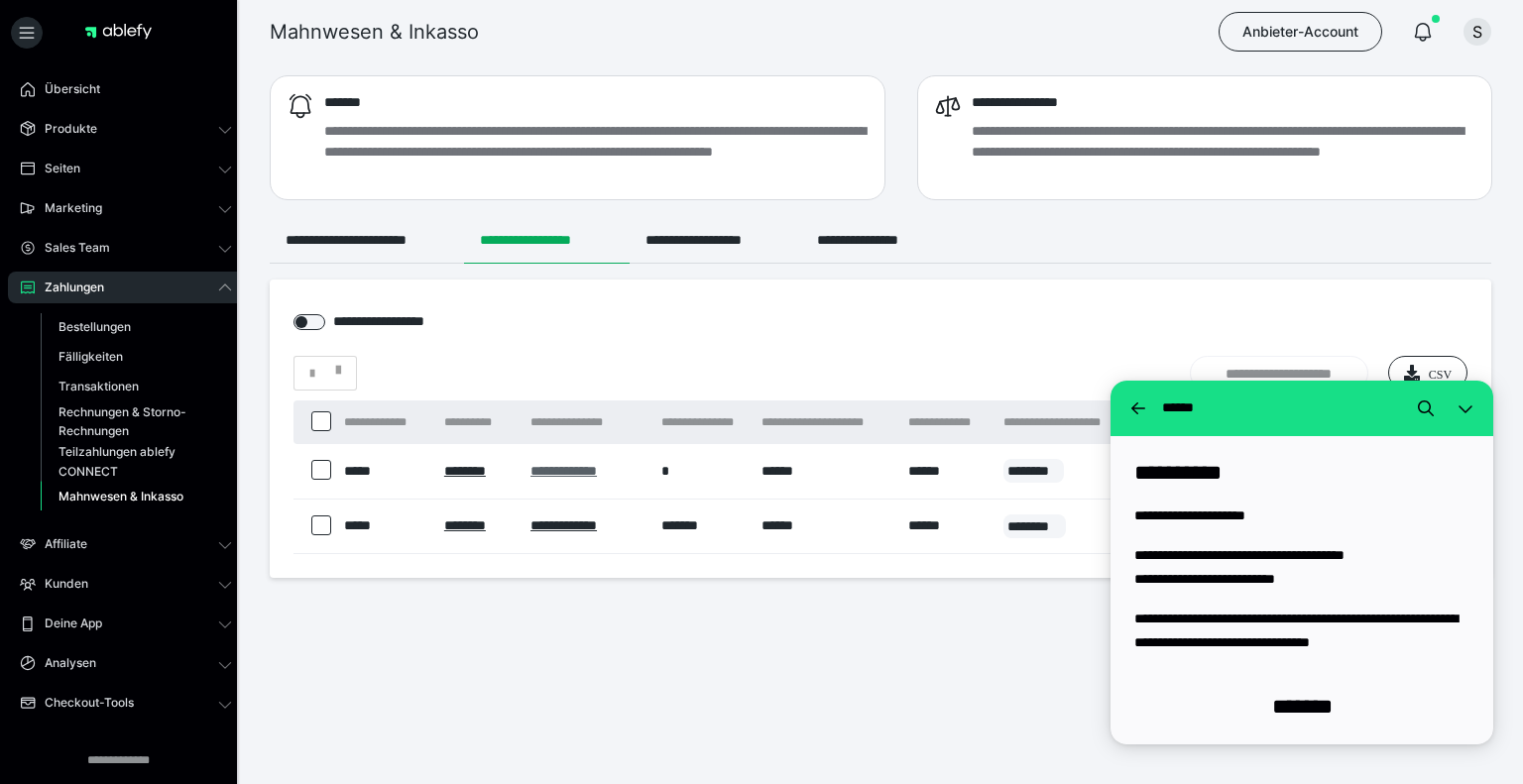 click on "**********" at bounding box center [563, 471] 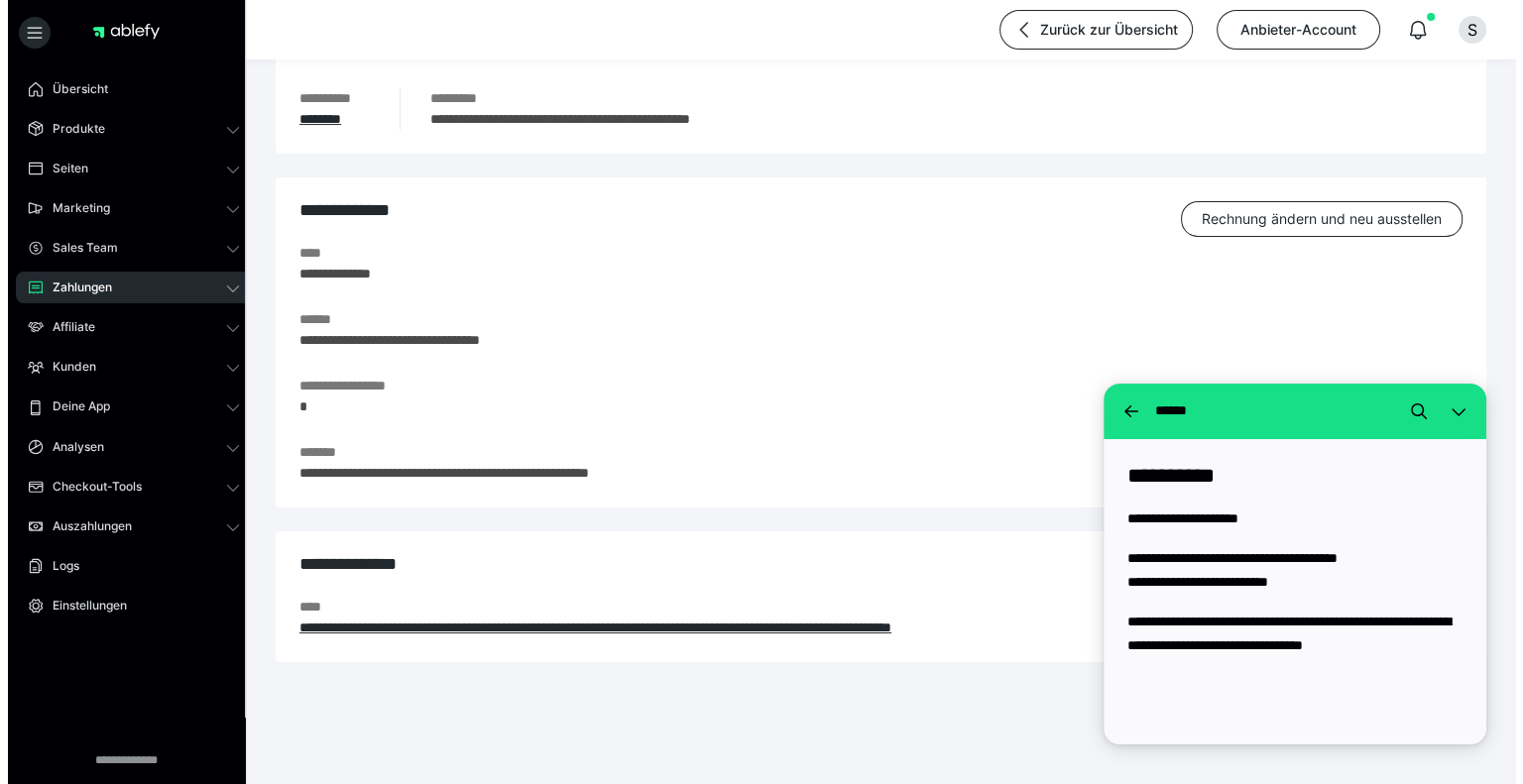 scroll, scrollTop: 0, scrollLeft: 0, axis: both 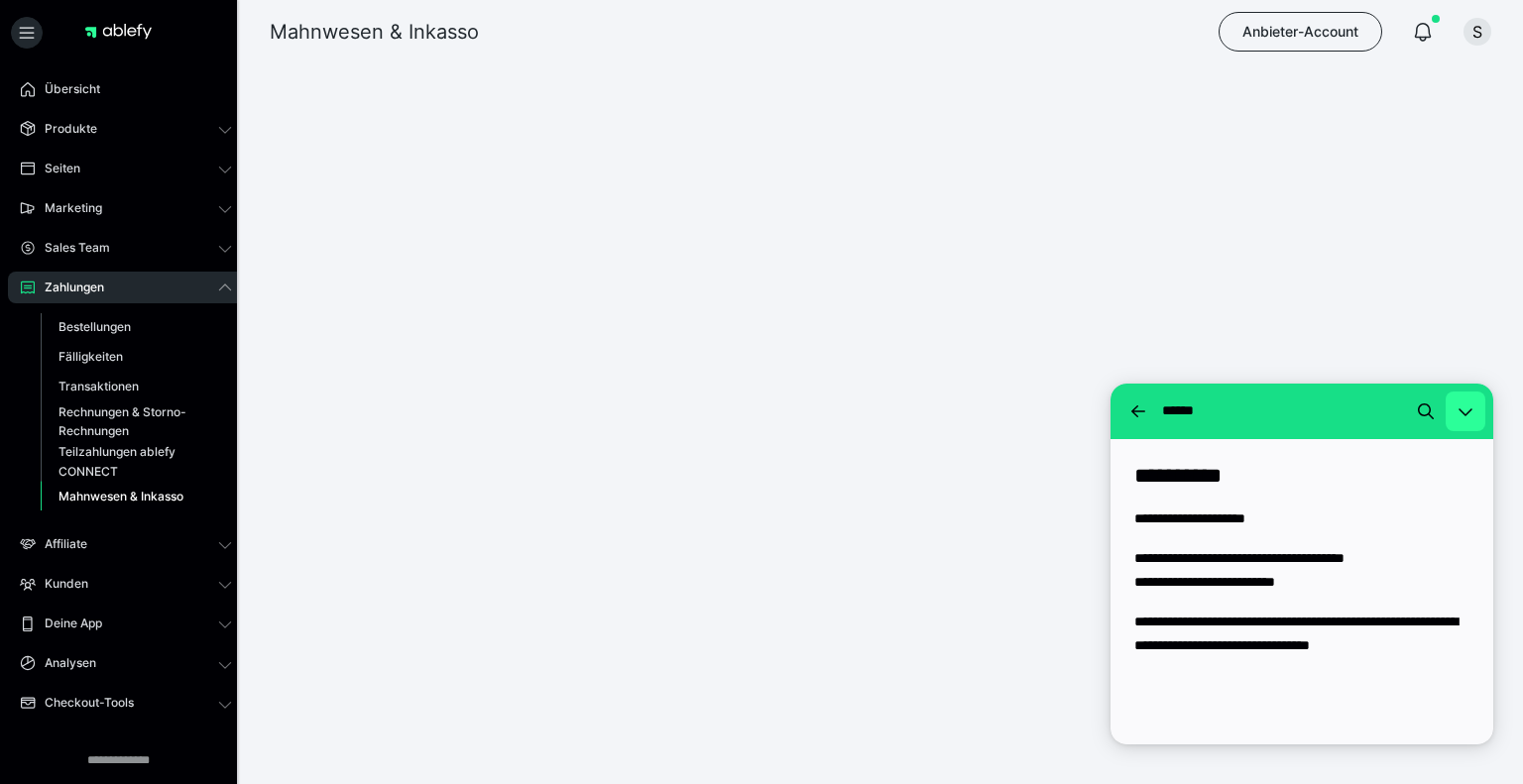 click at bounding box center (1465, 411) 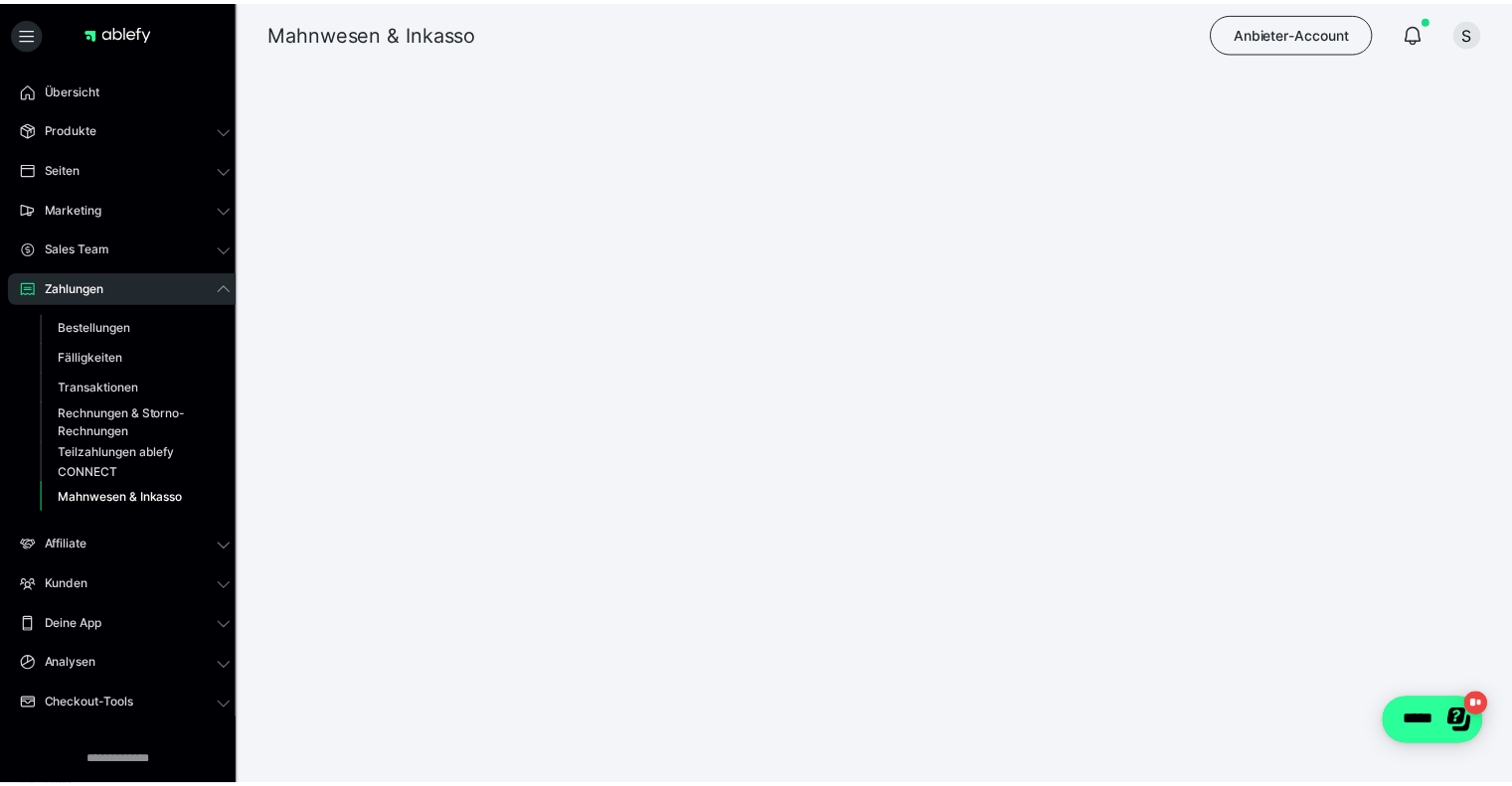 scroll, scrollTop: 0, scrollLeft: 0, axis: both 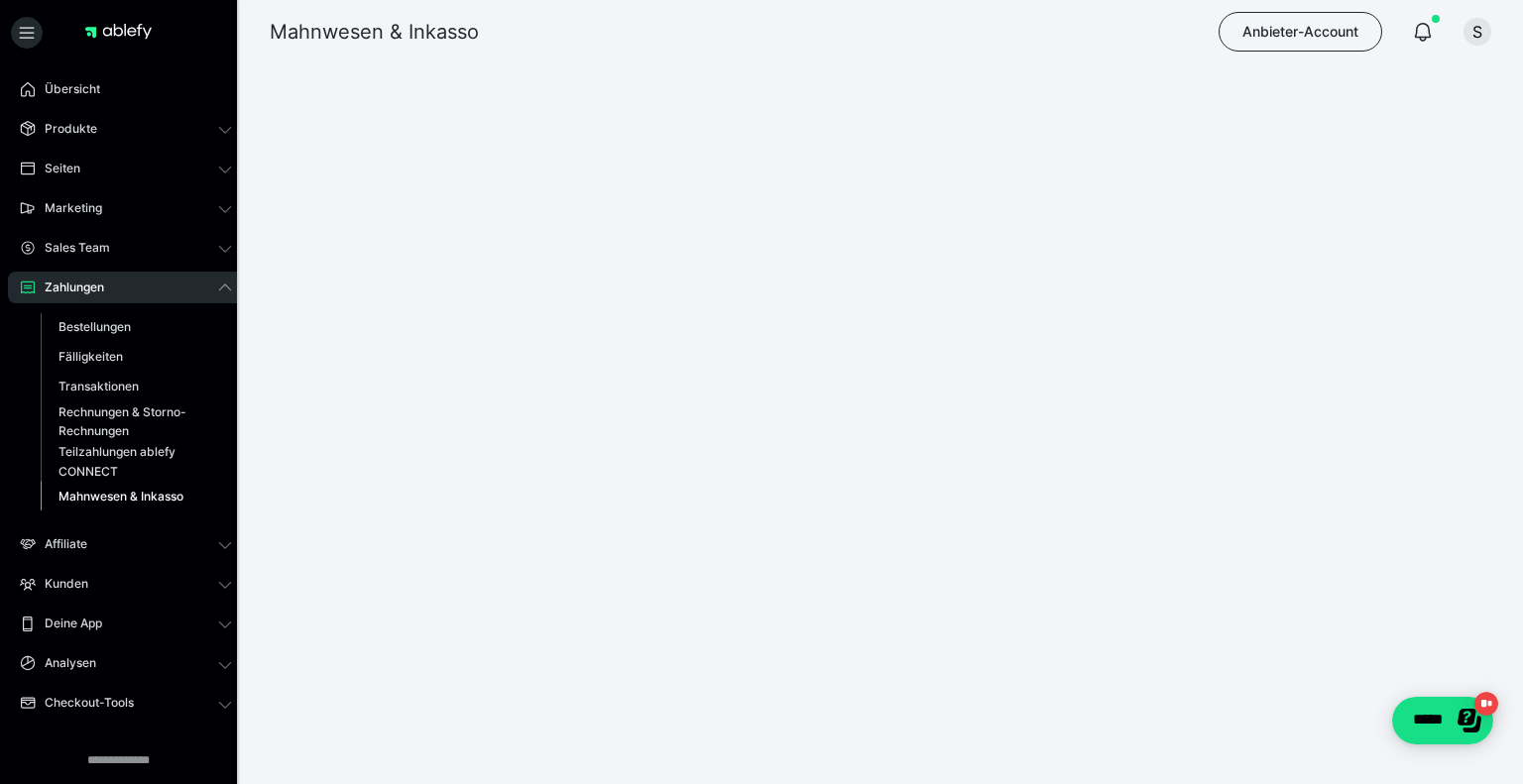 click on "Mahnwesen & Inkasso" at bounding box center [121, 496] 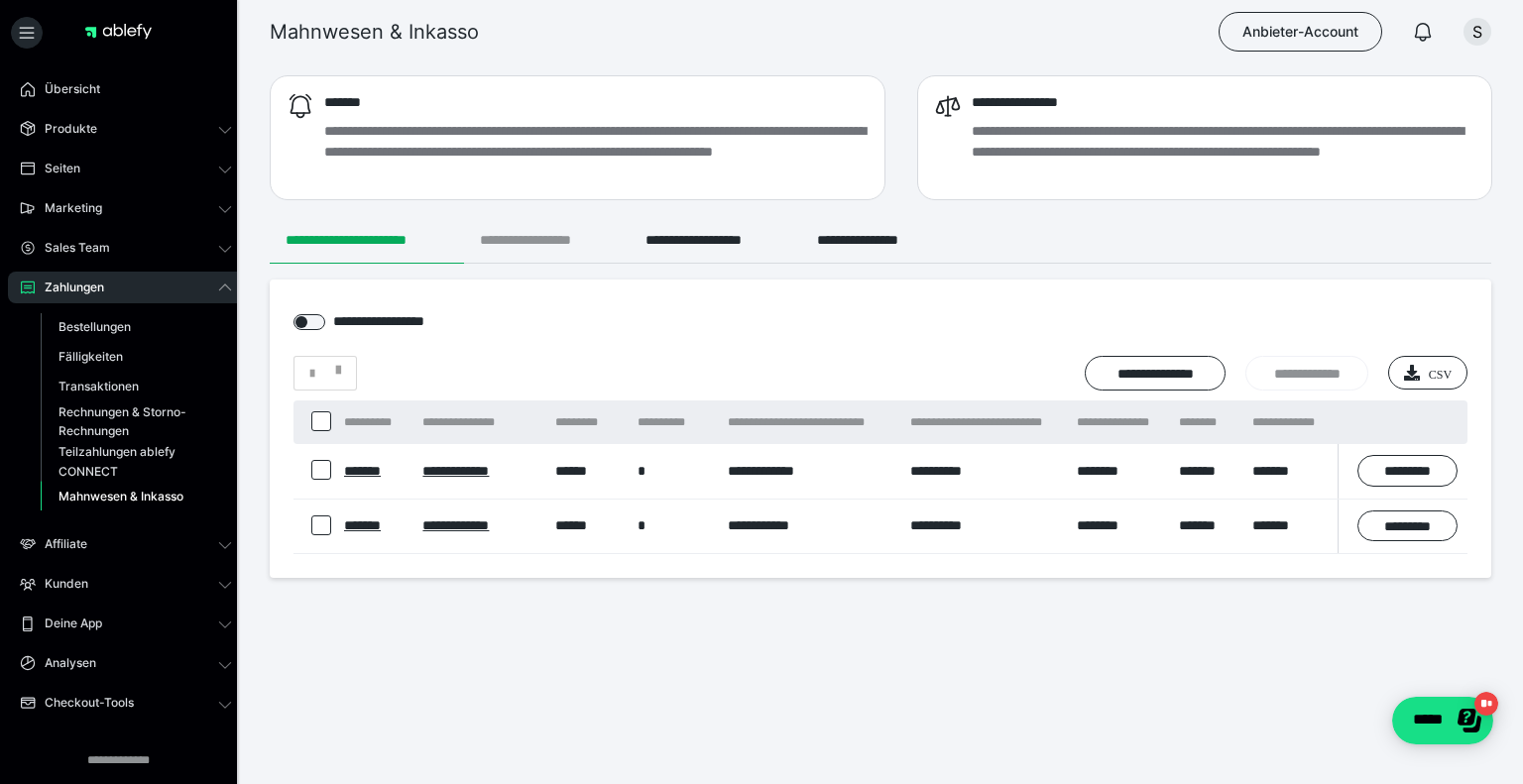 click on "**********" at bounding box center [546, 240] 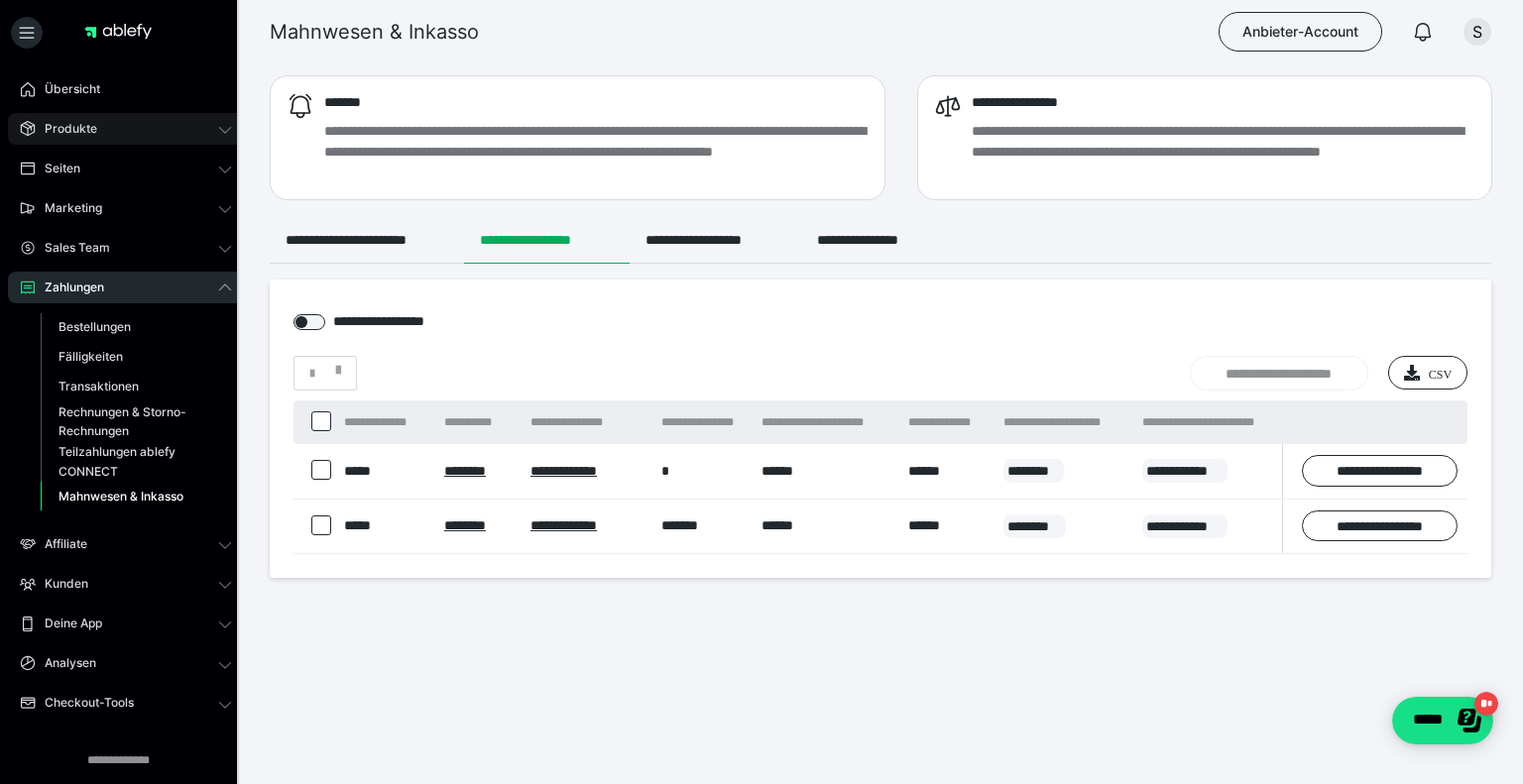 click on "Produkte" at bounding box center [63, 129] 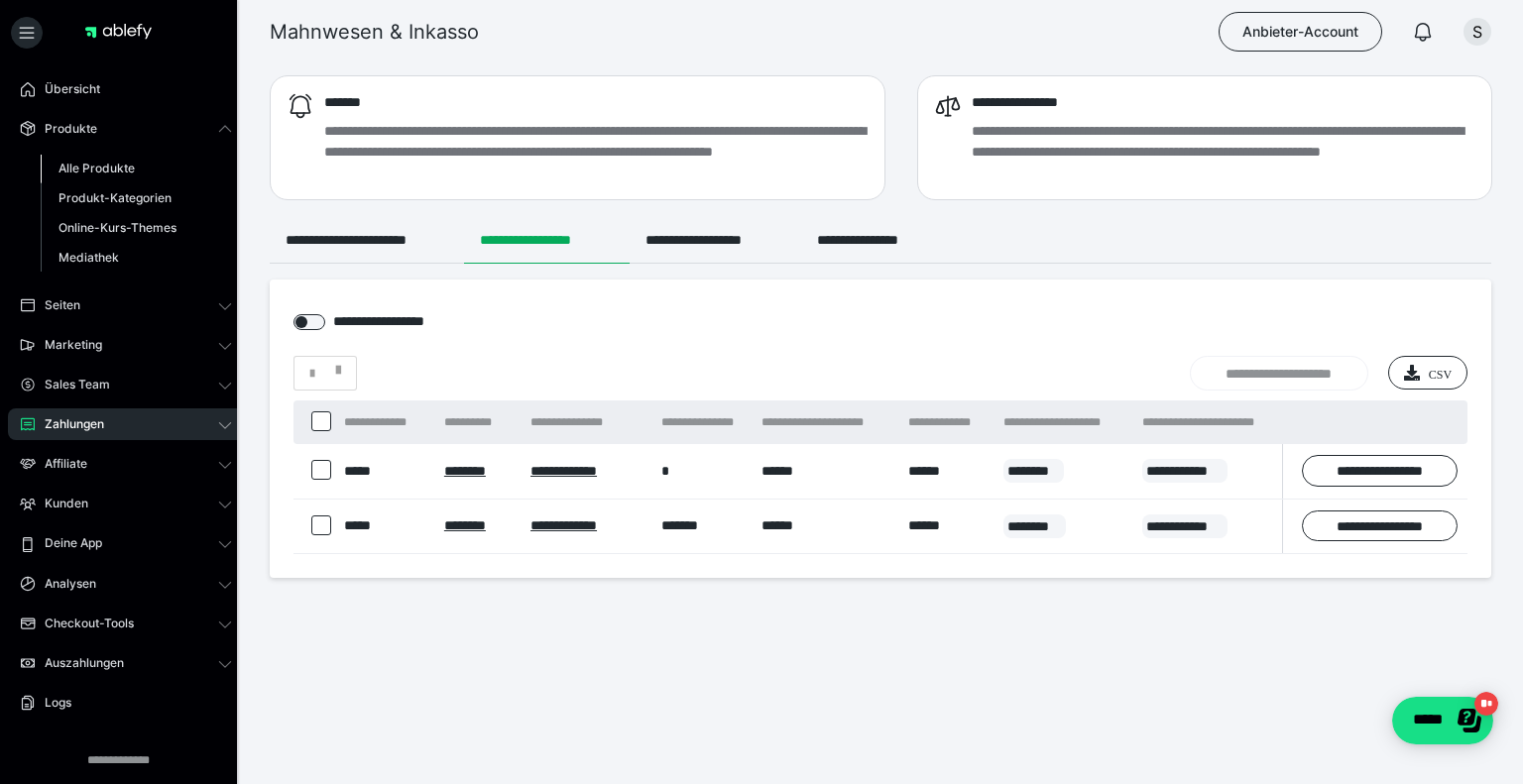 click on "Alle Produkte" at bounding box center (96, 168) 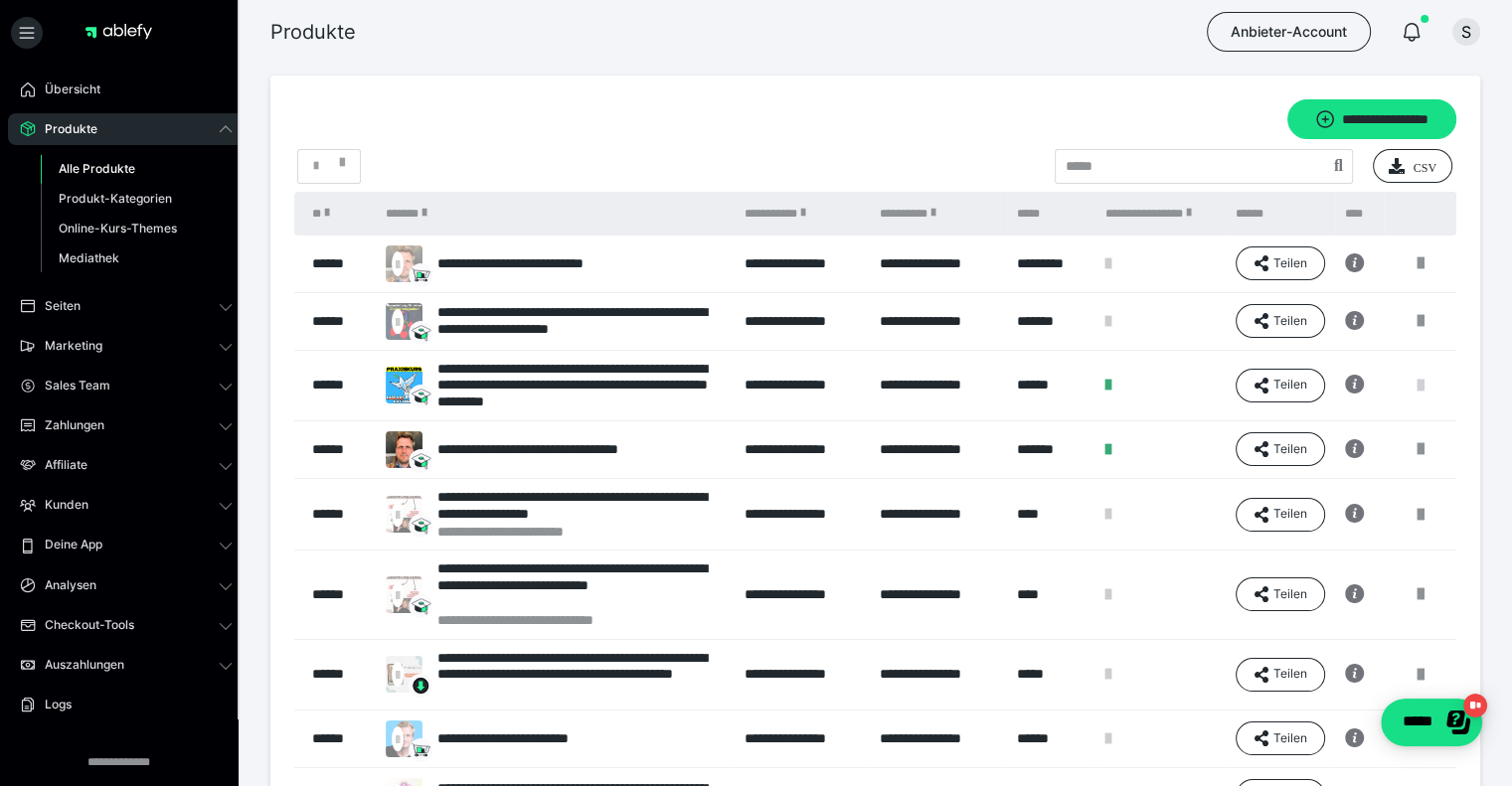 click at bounding box center (1421, 386) 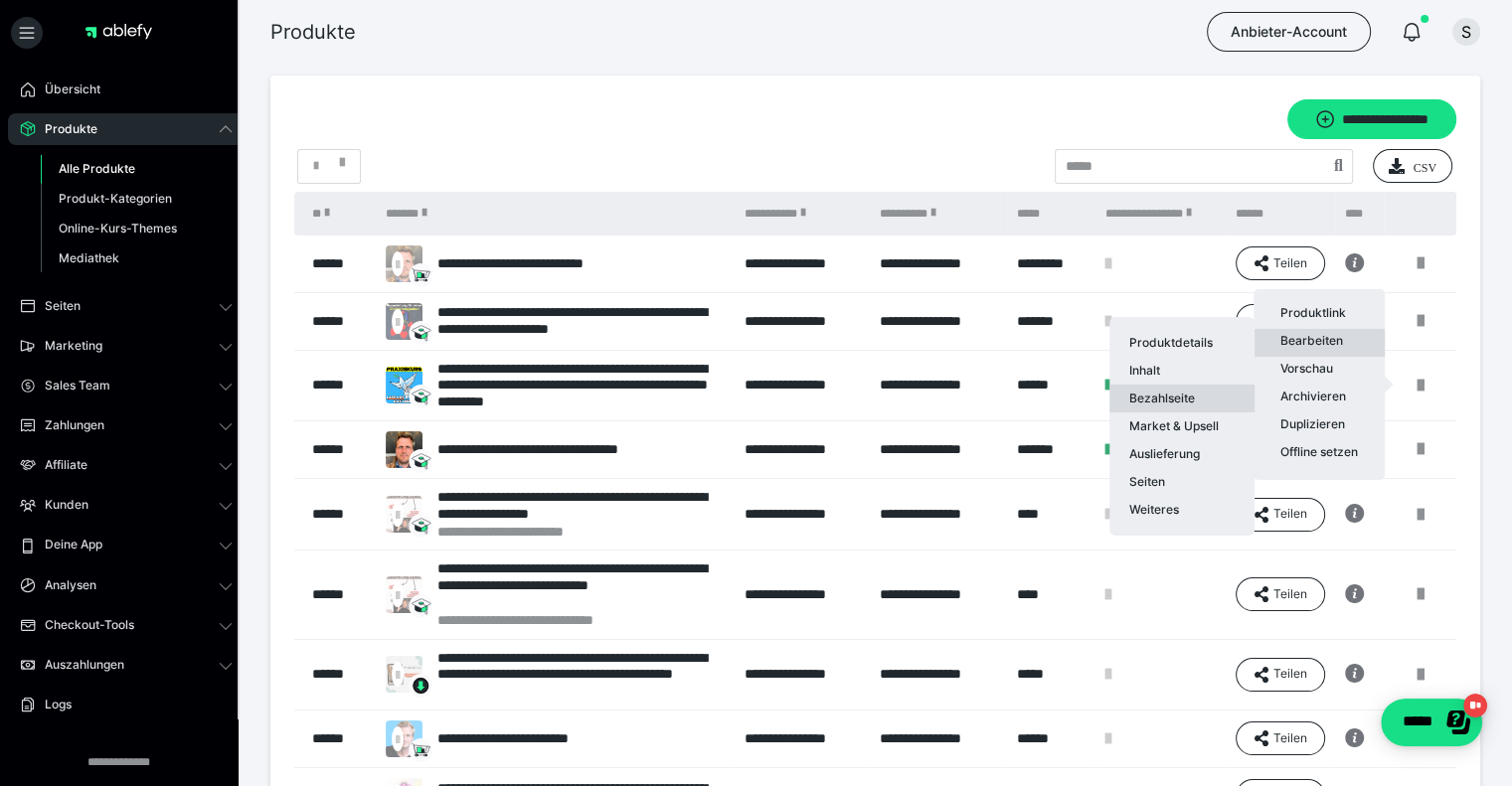 click on "Bezahlseite" at bounding box center [1182, 398] 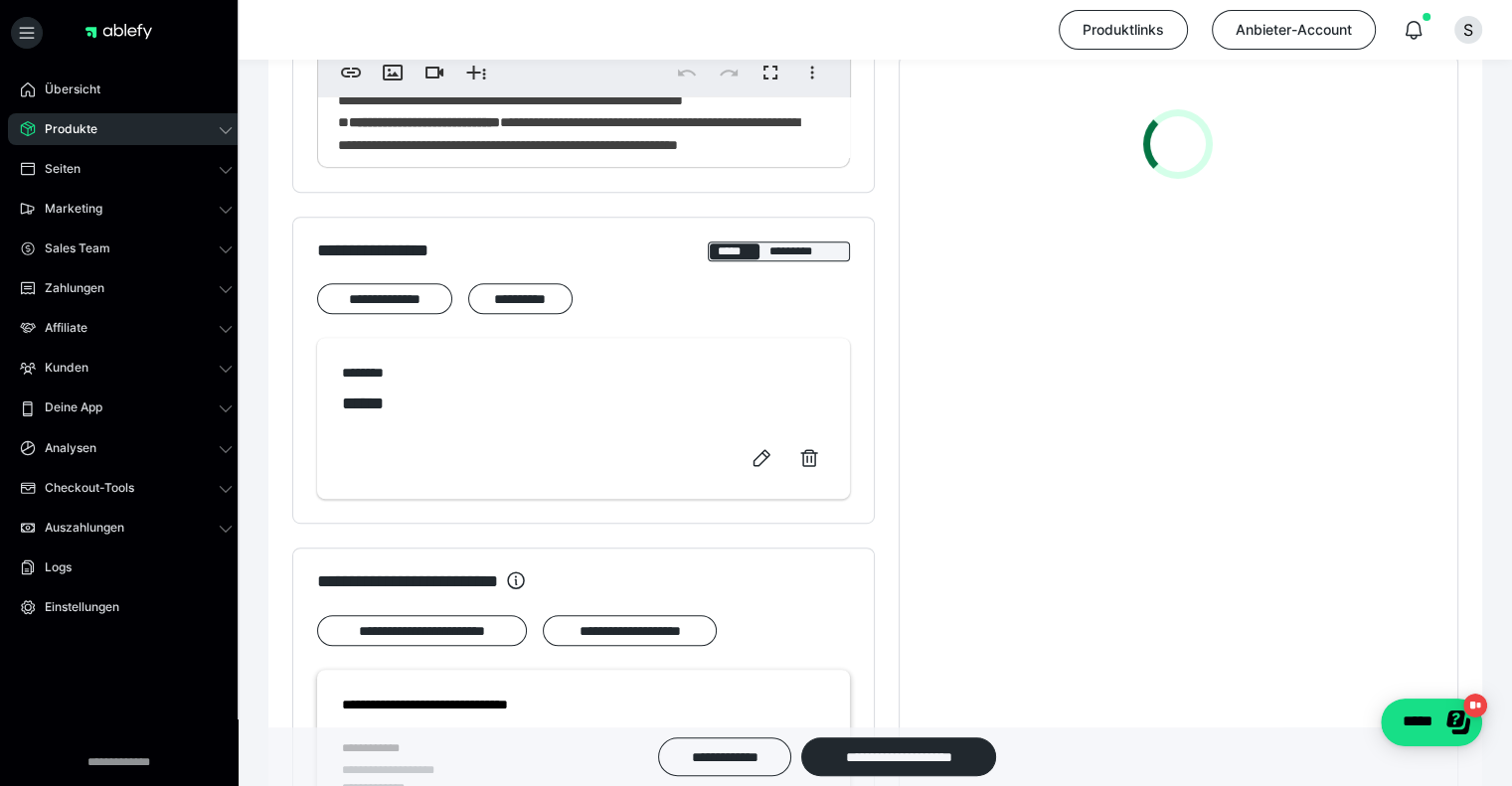 scroll, scrollTop: 966, scrollLeft: 0, axis: vertical 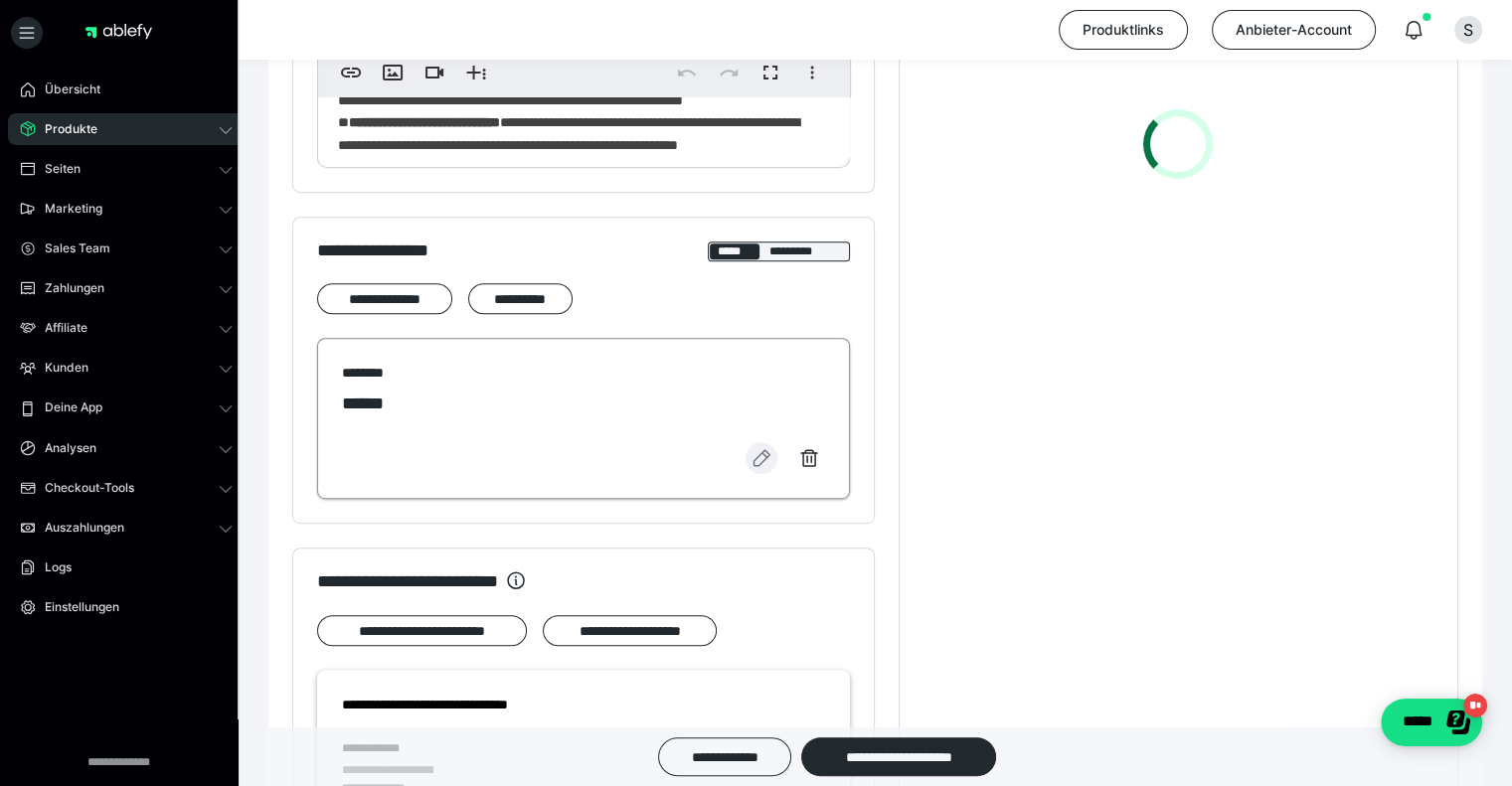 click 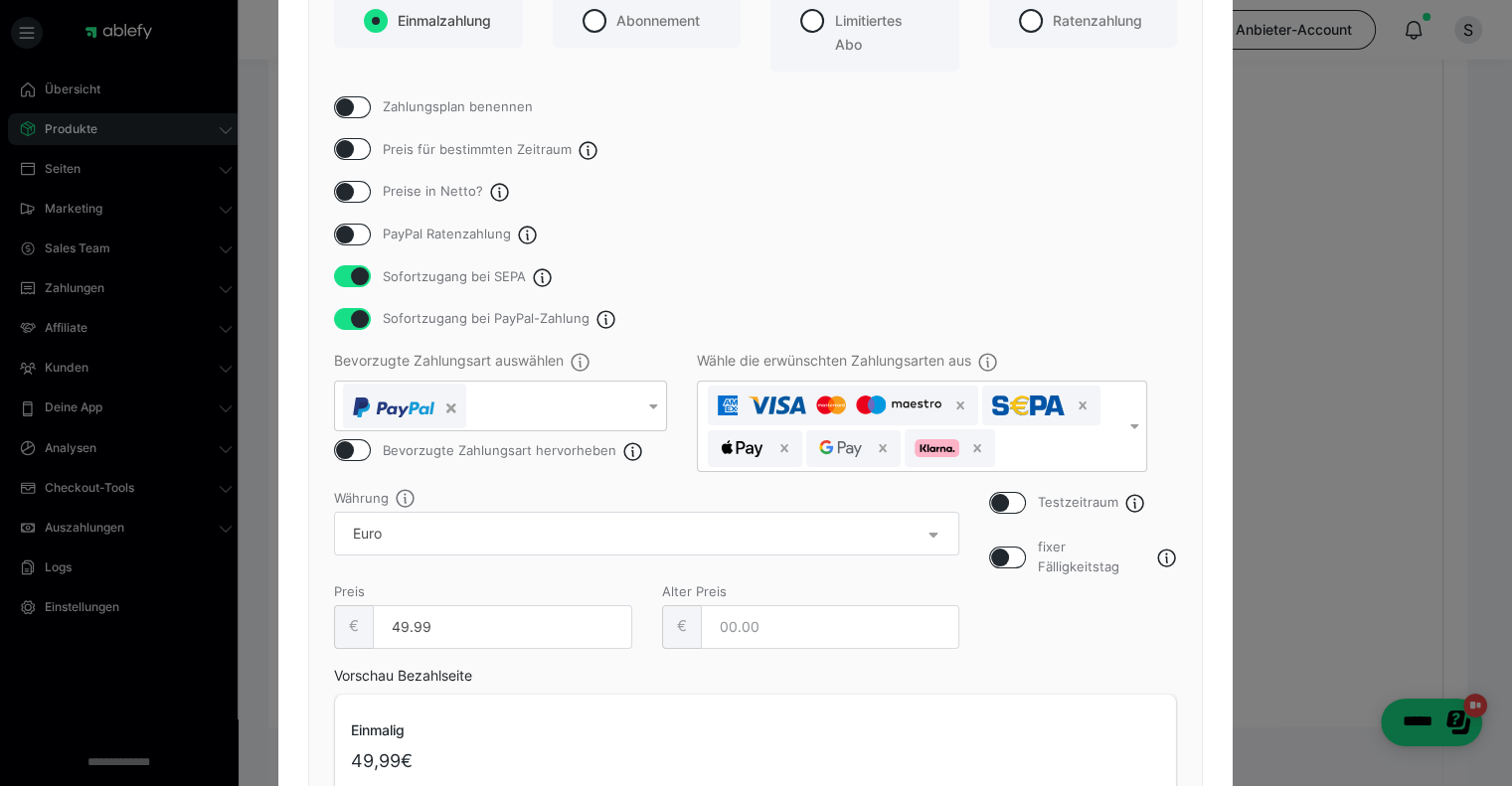 scroll, scrollTop: 171, scrollLeft: 0, axis: vertical 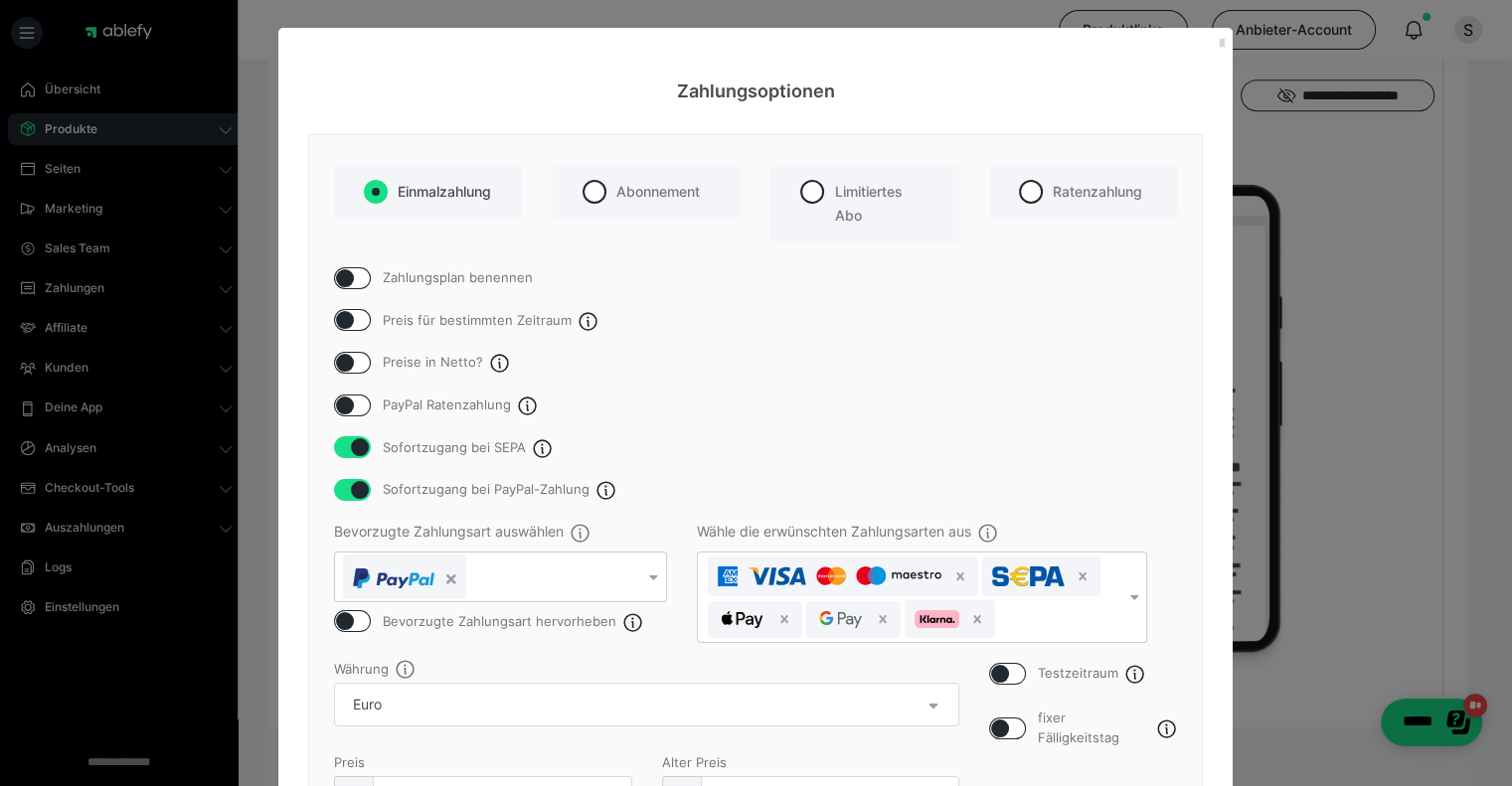 click at bounding box center (1221, 44) 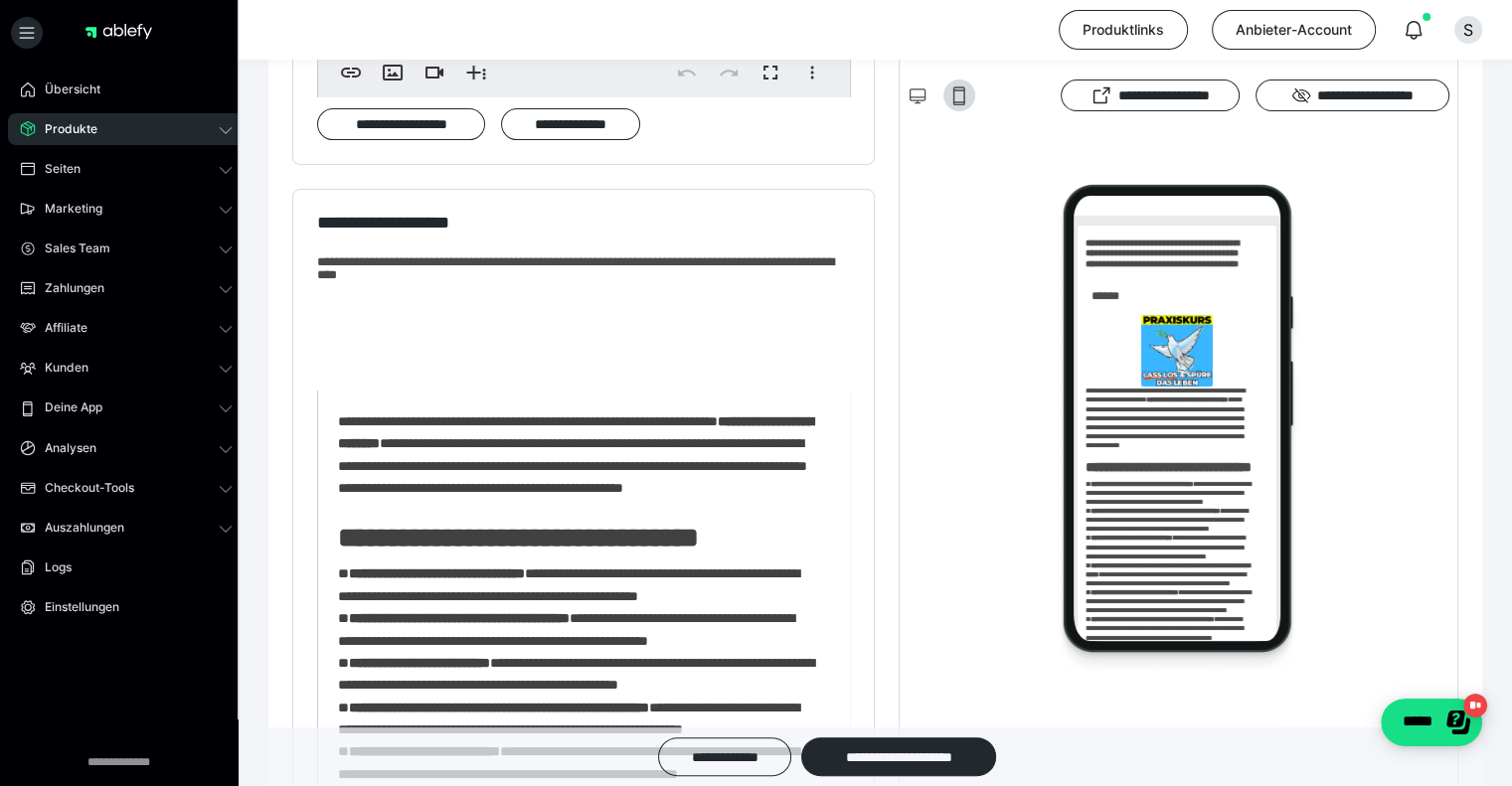 scroll, scrollTop: 0, scrollLeft: 0, axis: both 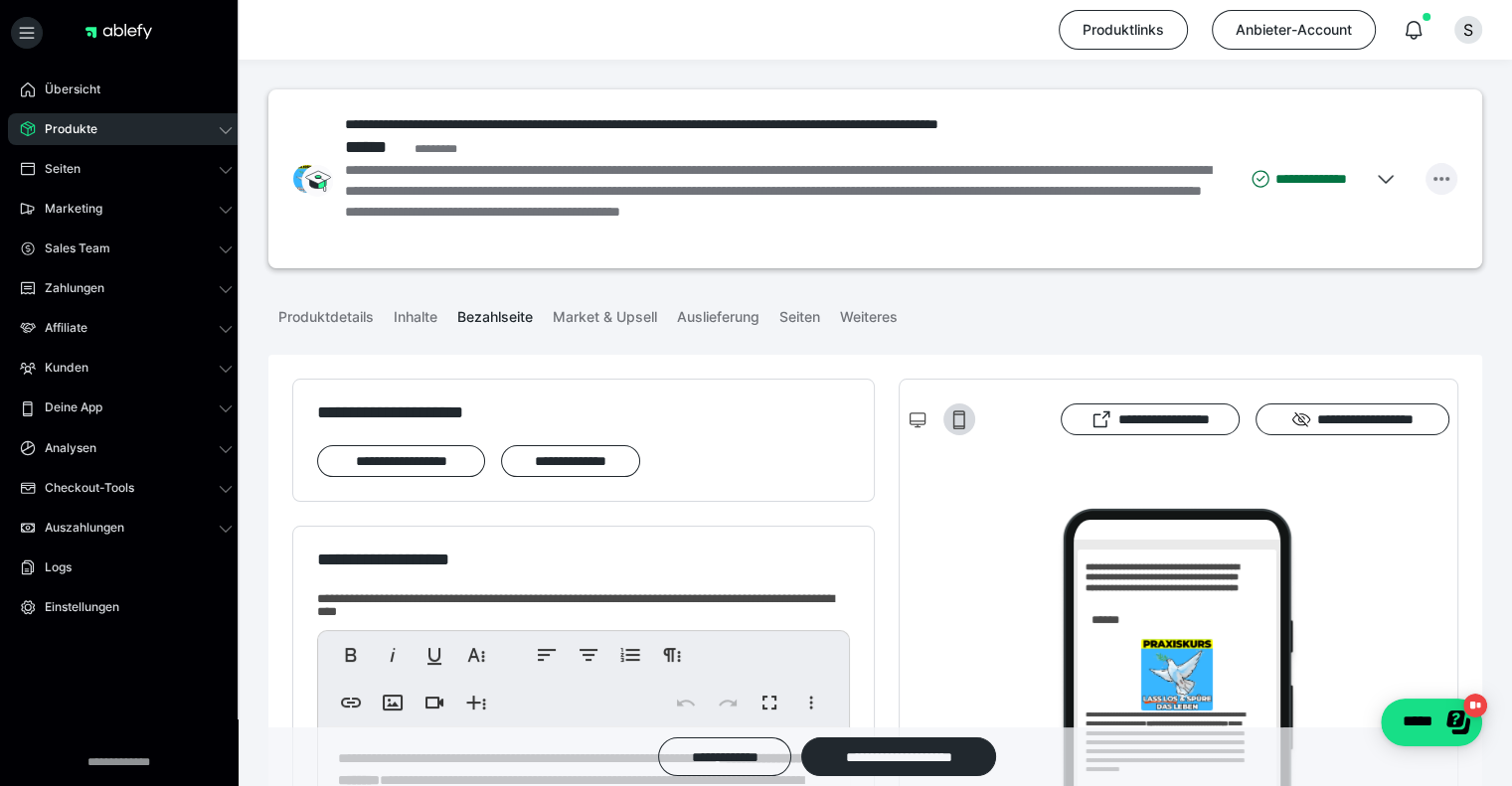 click 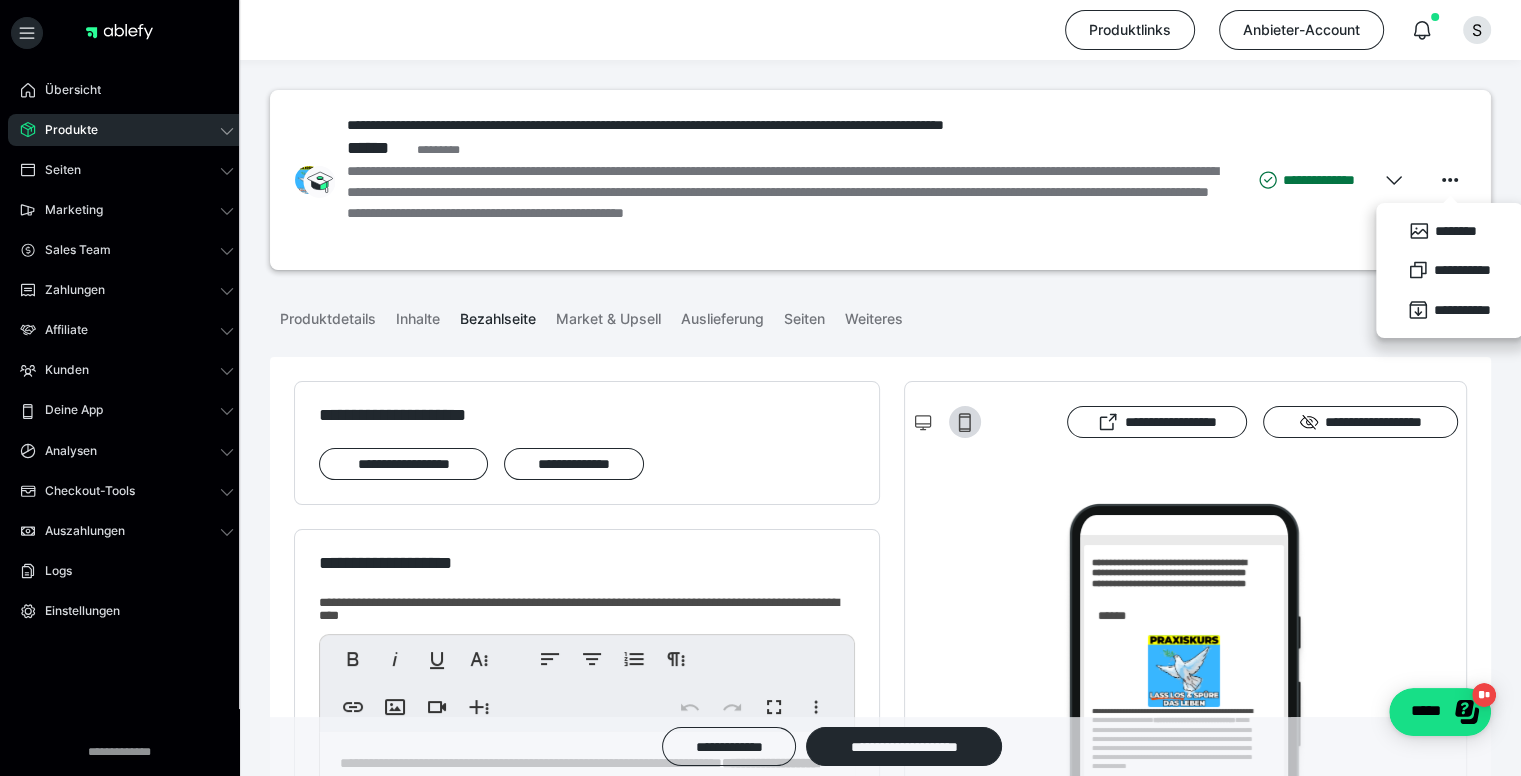 click on "Produktdetails Inhalte Bezahlseite Market & Upsell Auslieferung Seiten Weiteres" at bounding box center (880, 317) 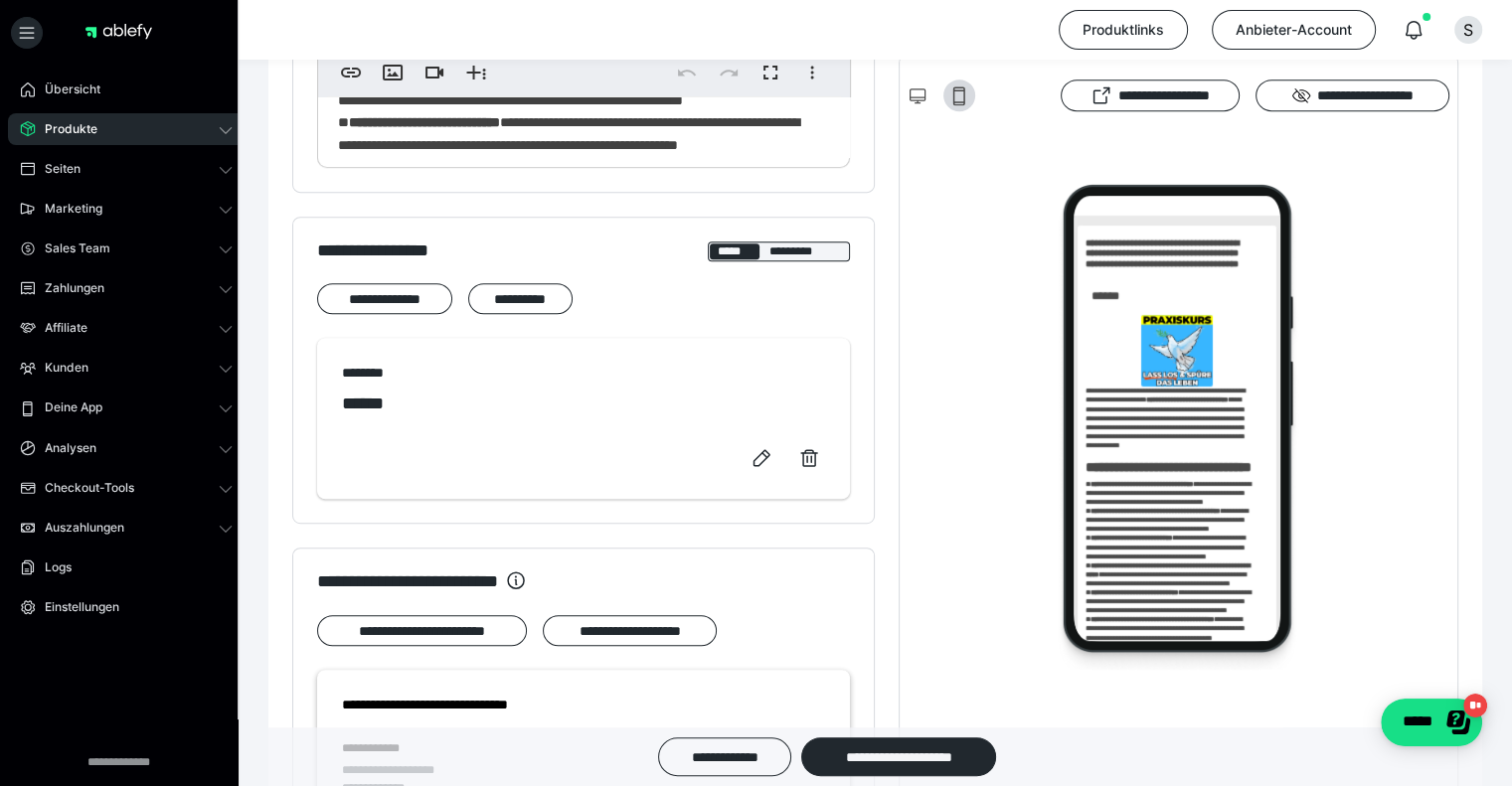 scroll, scrollTop: 986, scrollLeft: 0, axis: vertical 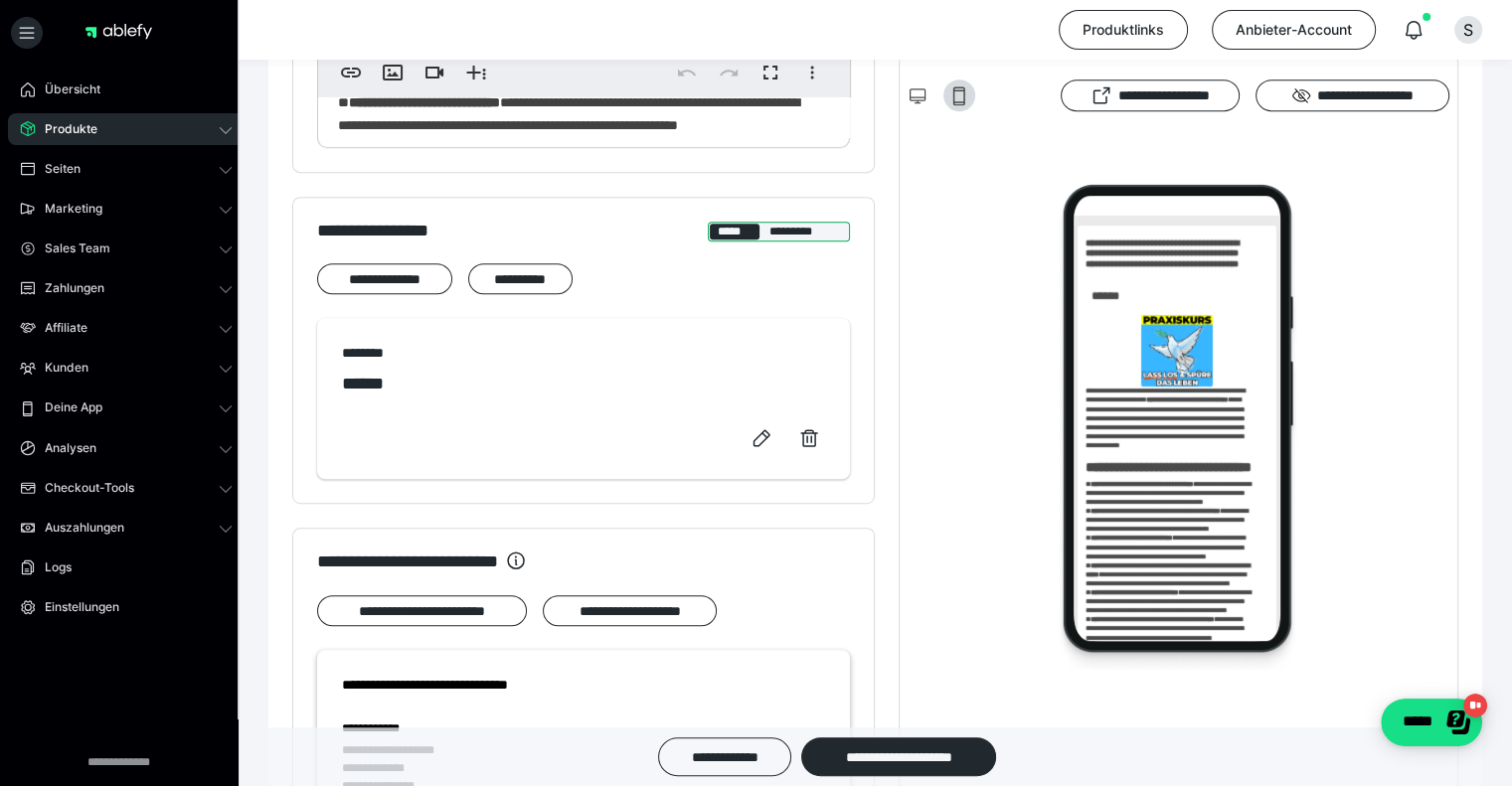 click on "*********" at bounding box center (805, 232) 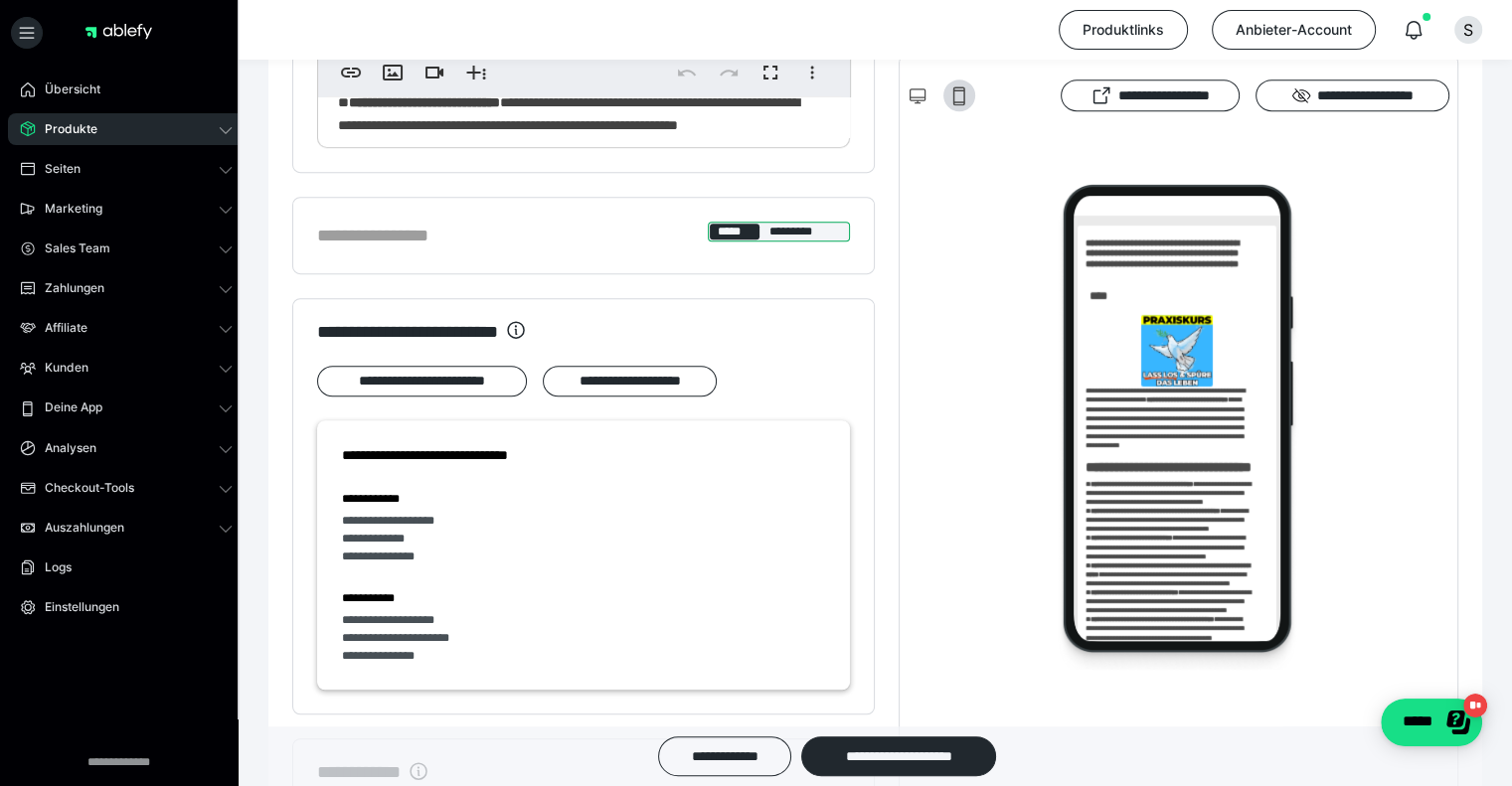 click on "*****" at bounding box center (735, 232) 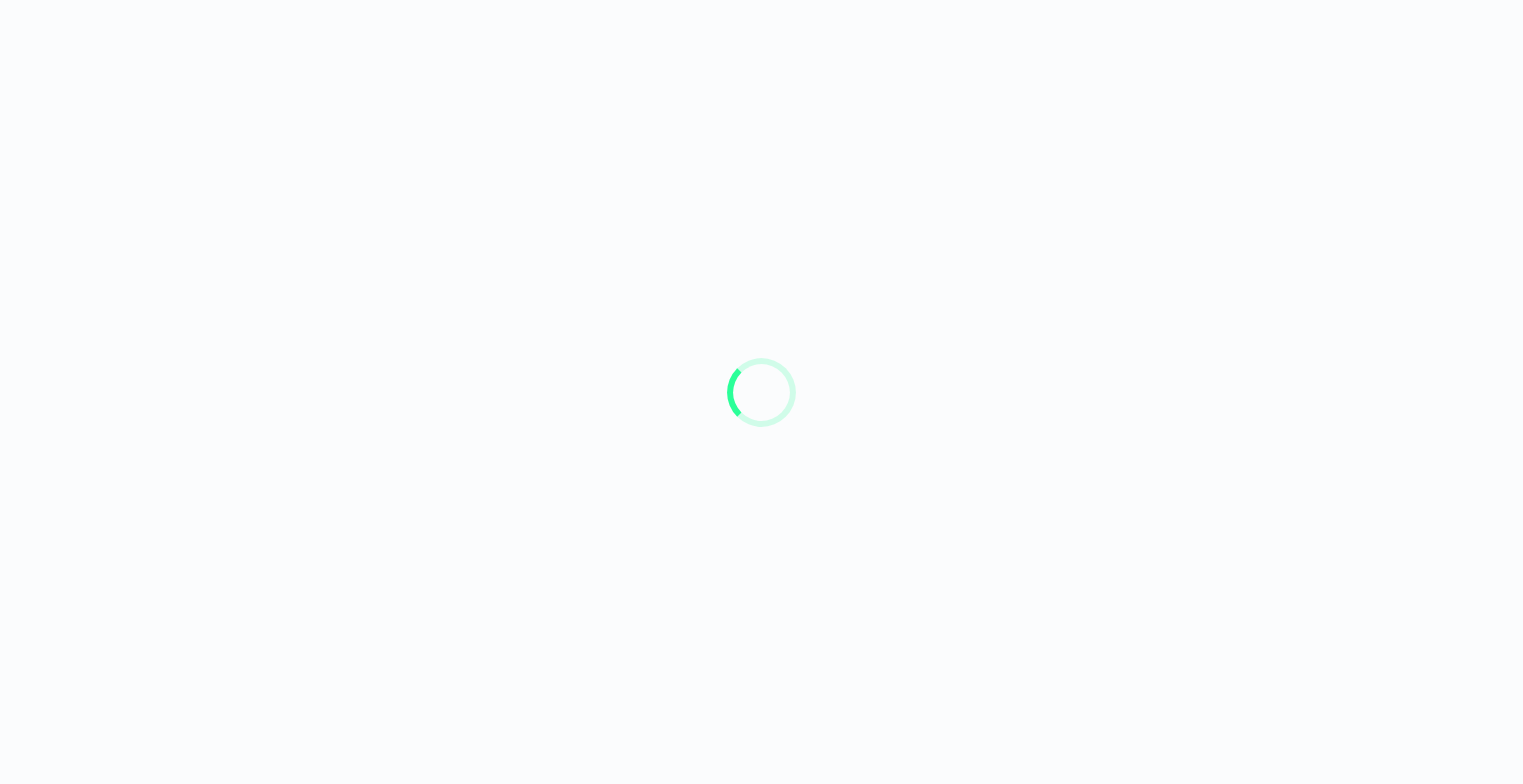 scroll, scrollTop: 0, scrollLeft: 0, axis: both 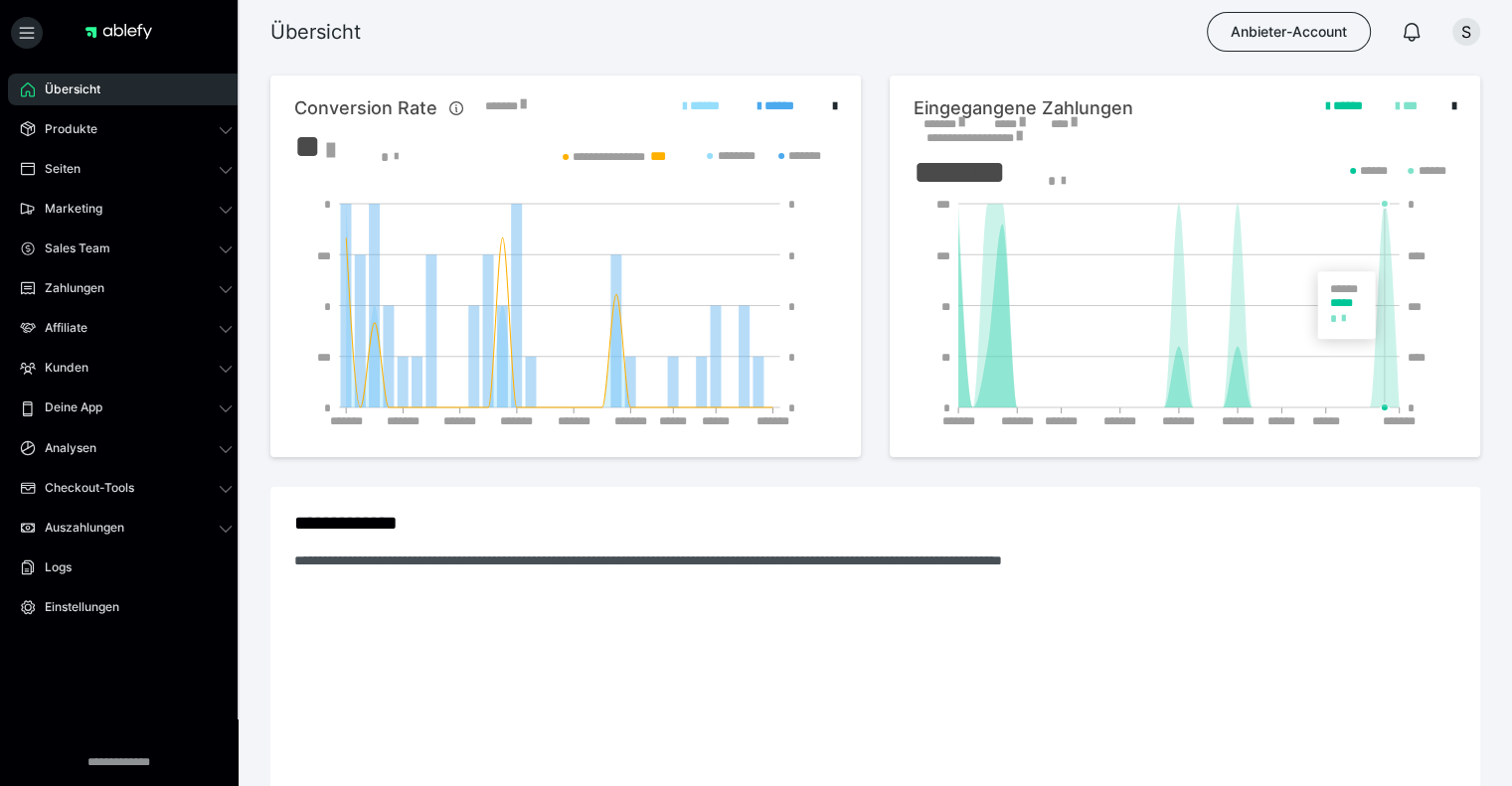 click 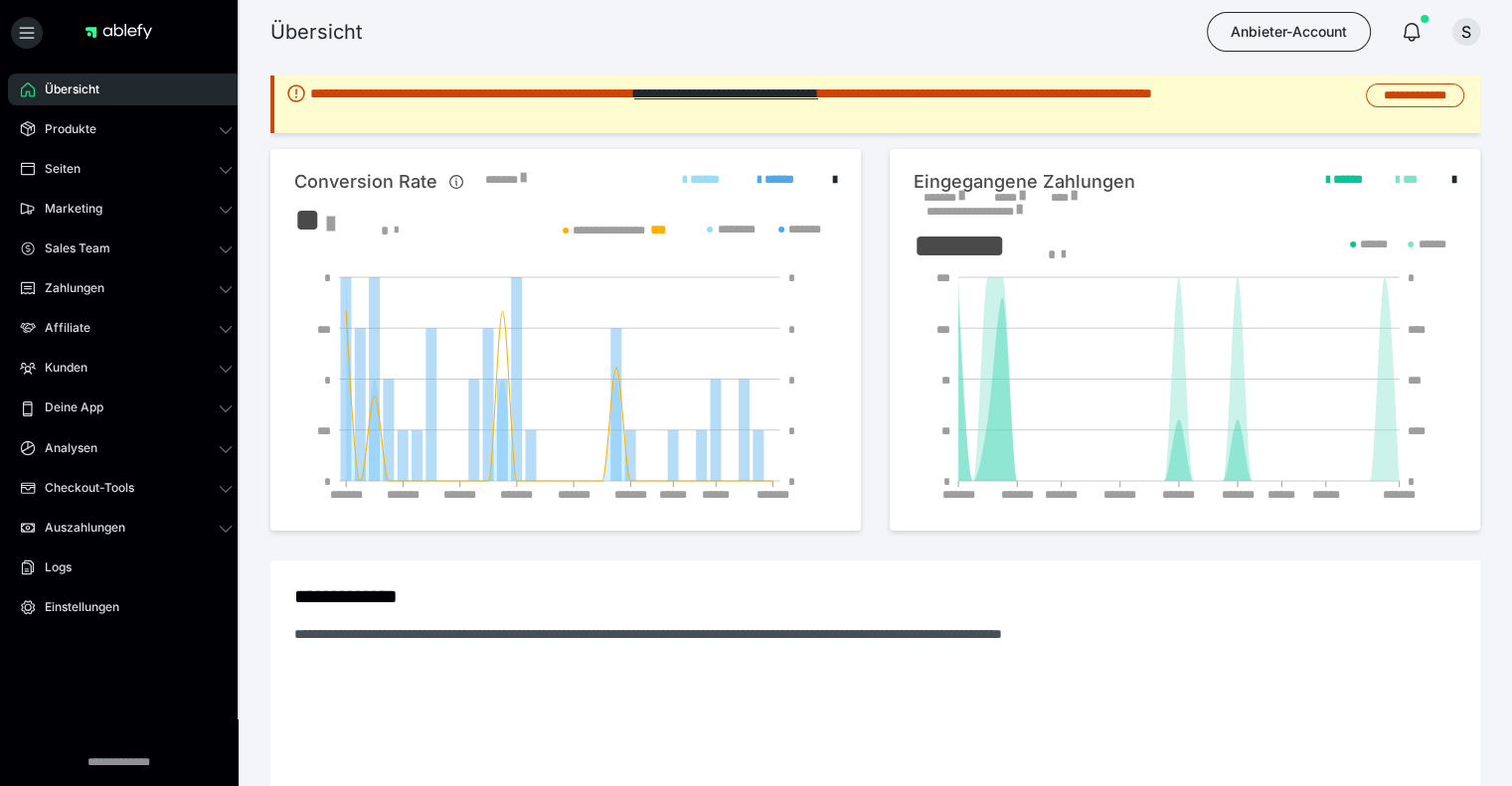 scroll, scrollTop: 0, scrollLeft: 0, axis: both 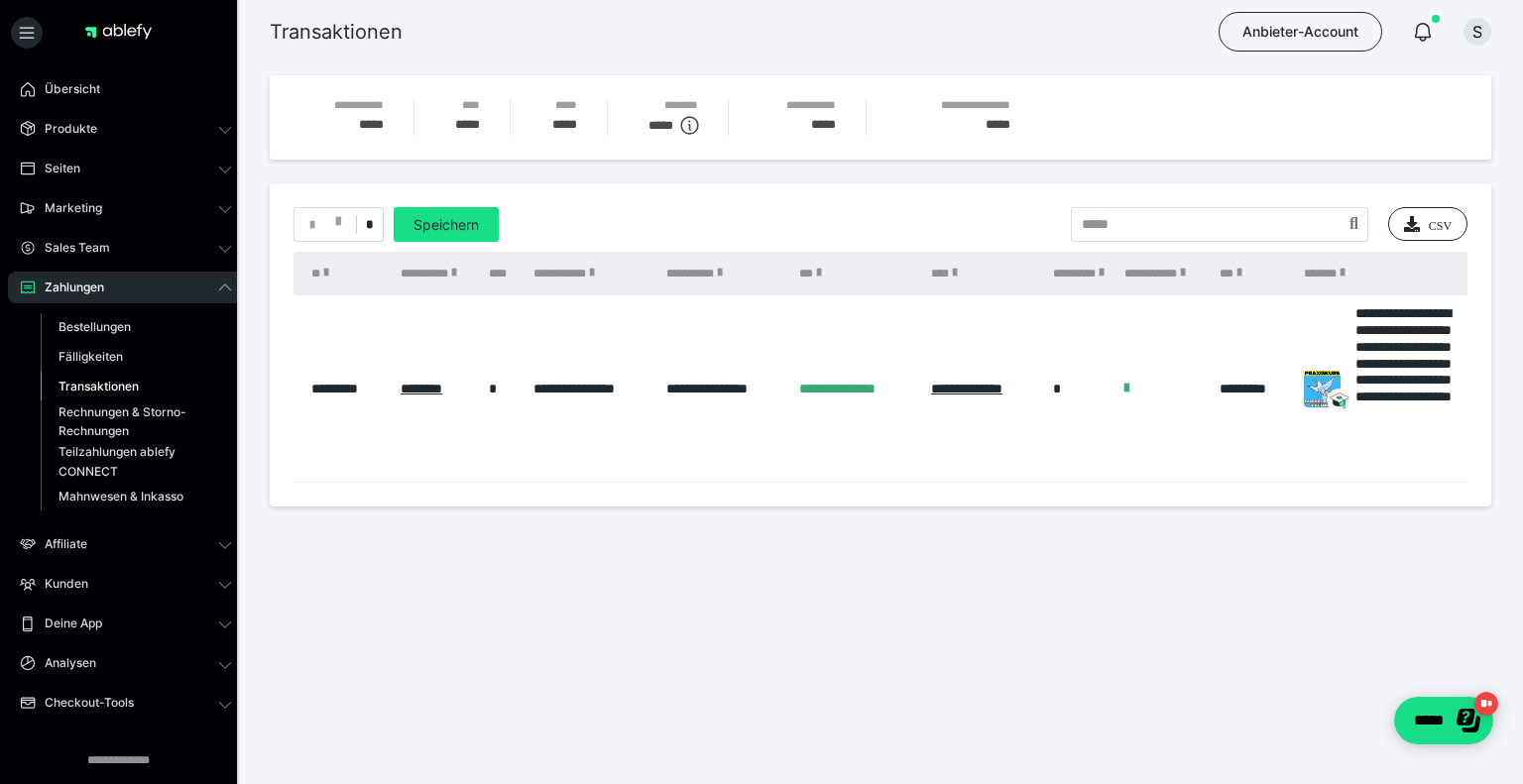 drag, startPoint x: 750, startPoint y: 489, endPoint x: 825, endPoint y: 483, distance: 75.23962 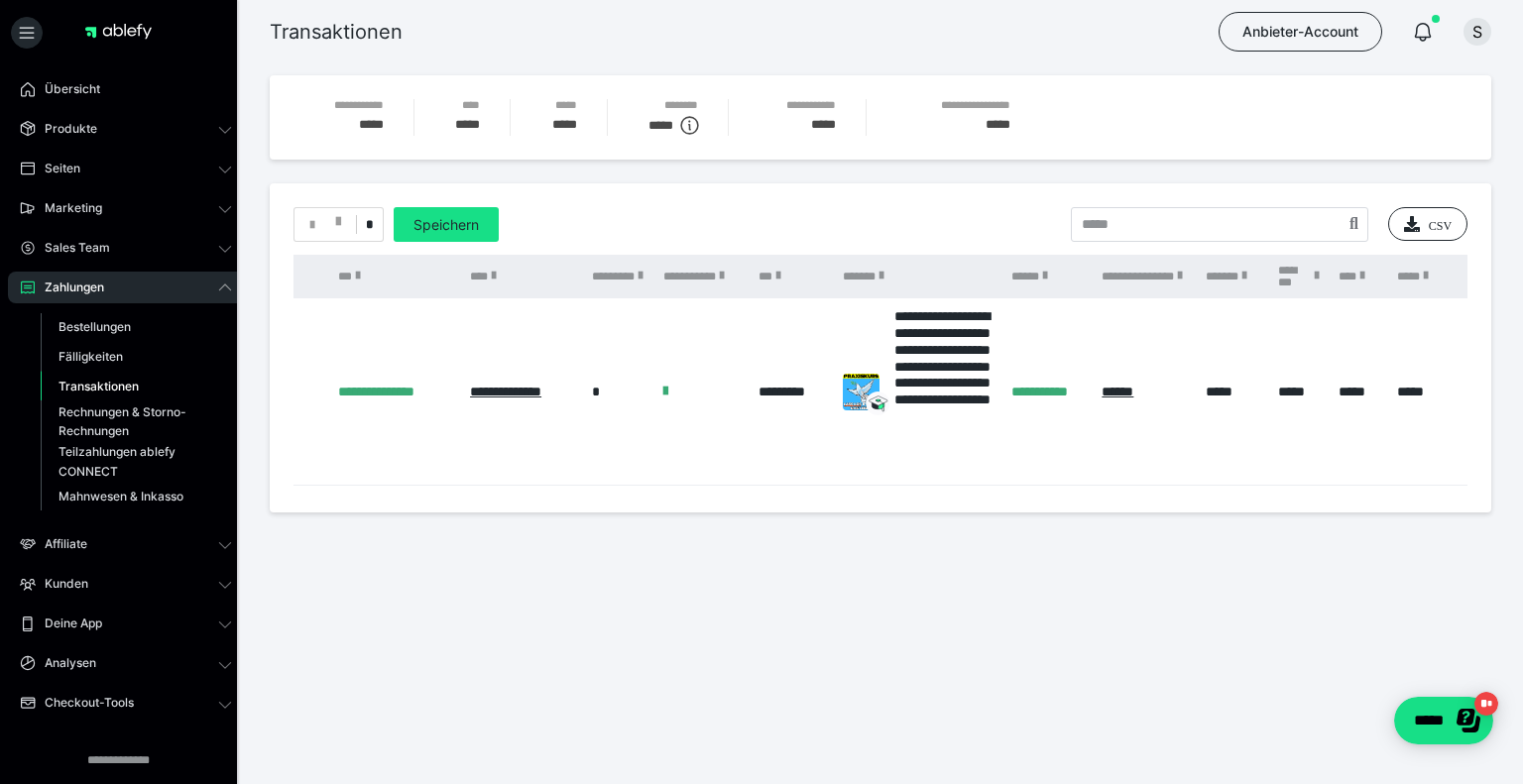 scroll, scrollTop: 0, scrollLeft: 479, axis: horizontal 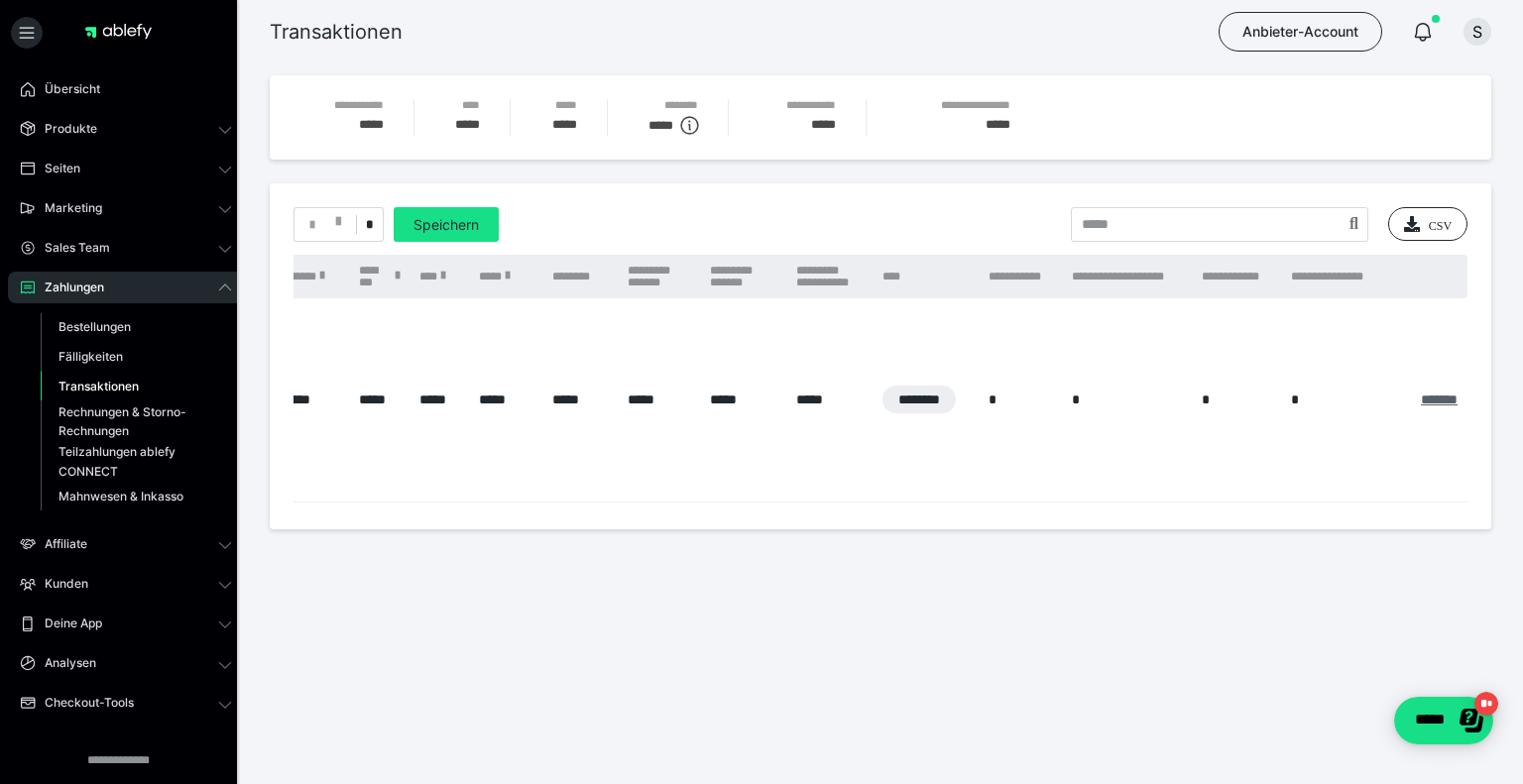 click on "*******" at bounding box center [1439, 399] 